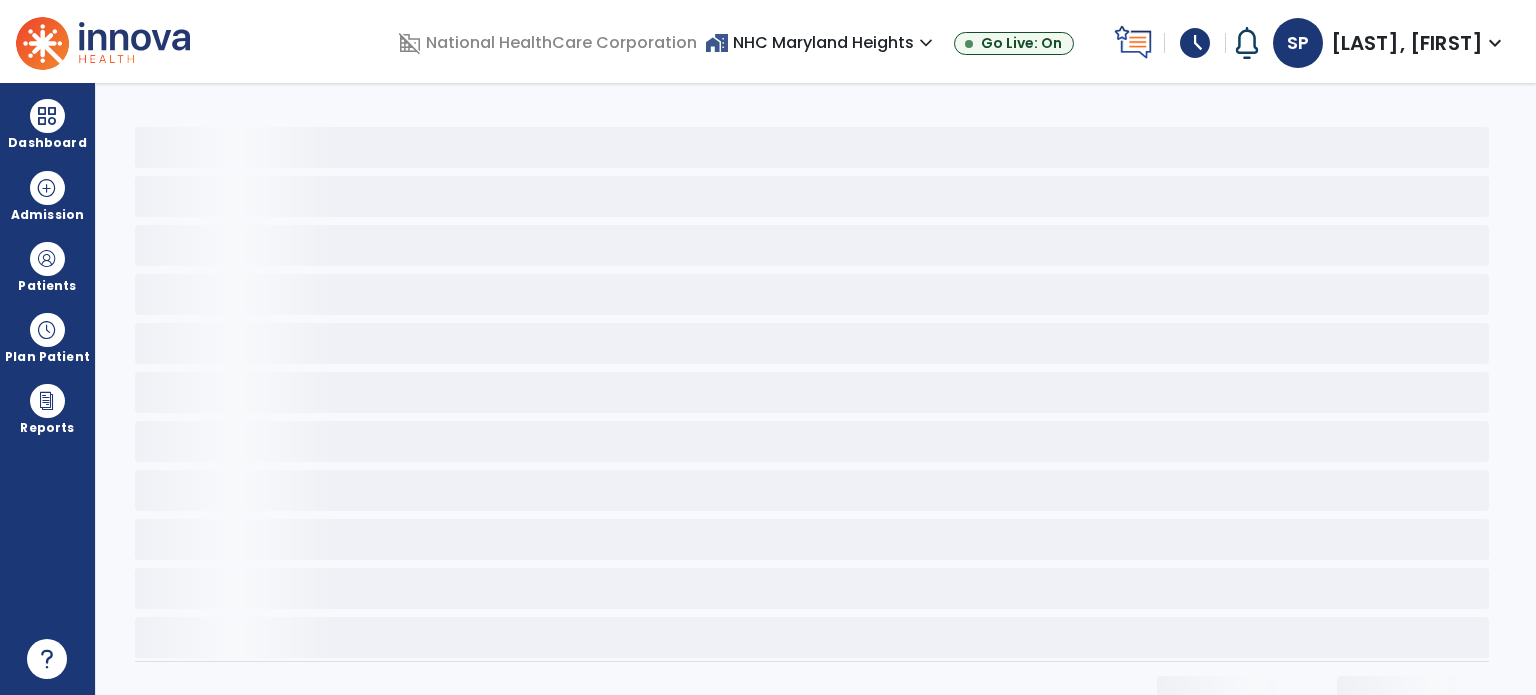 scroll, scrollTop: 0, scrollLeft: 0, axis: both 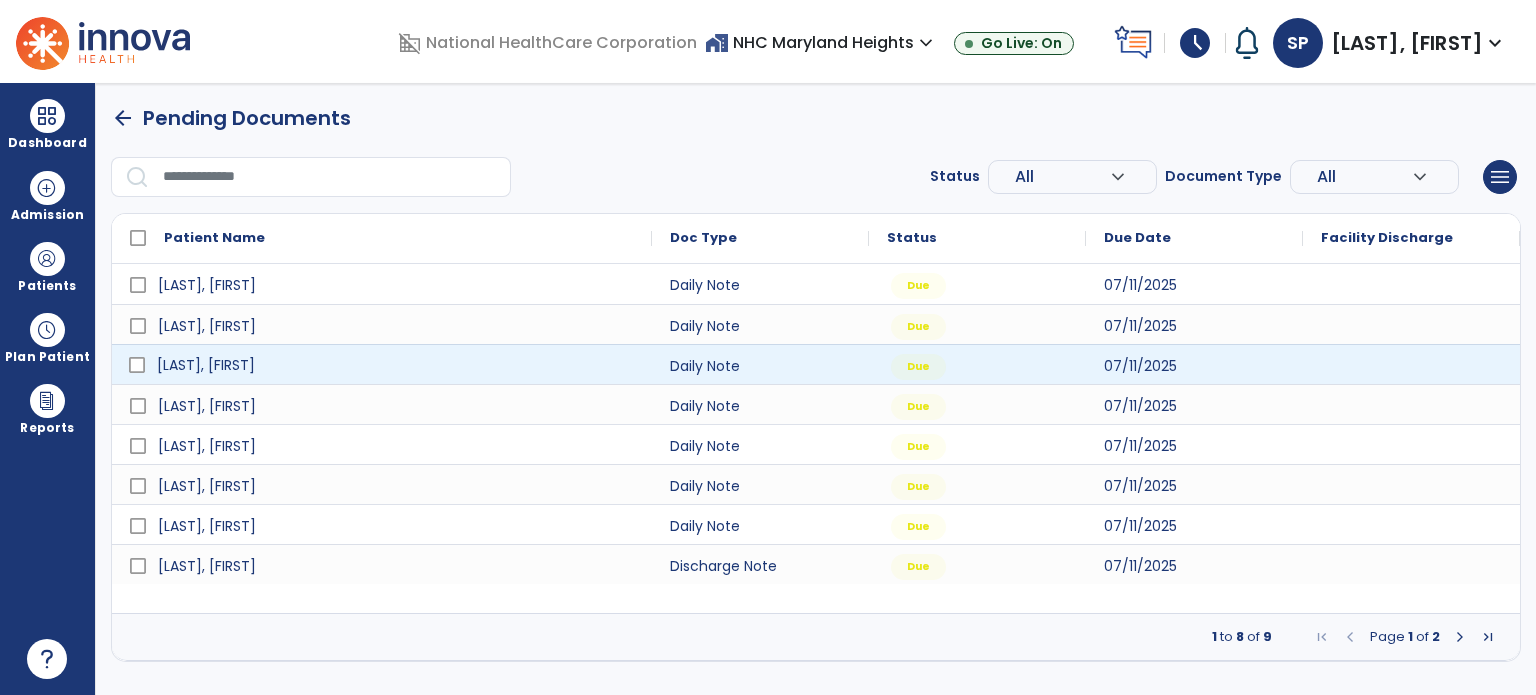 click on "[LAST], [FIRST]" at bounding box center (396, 365) 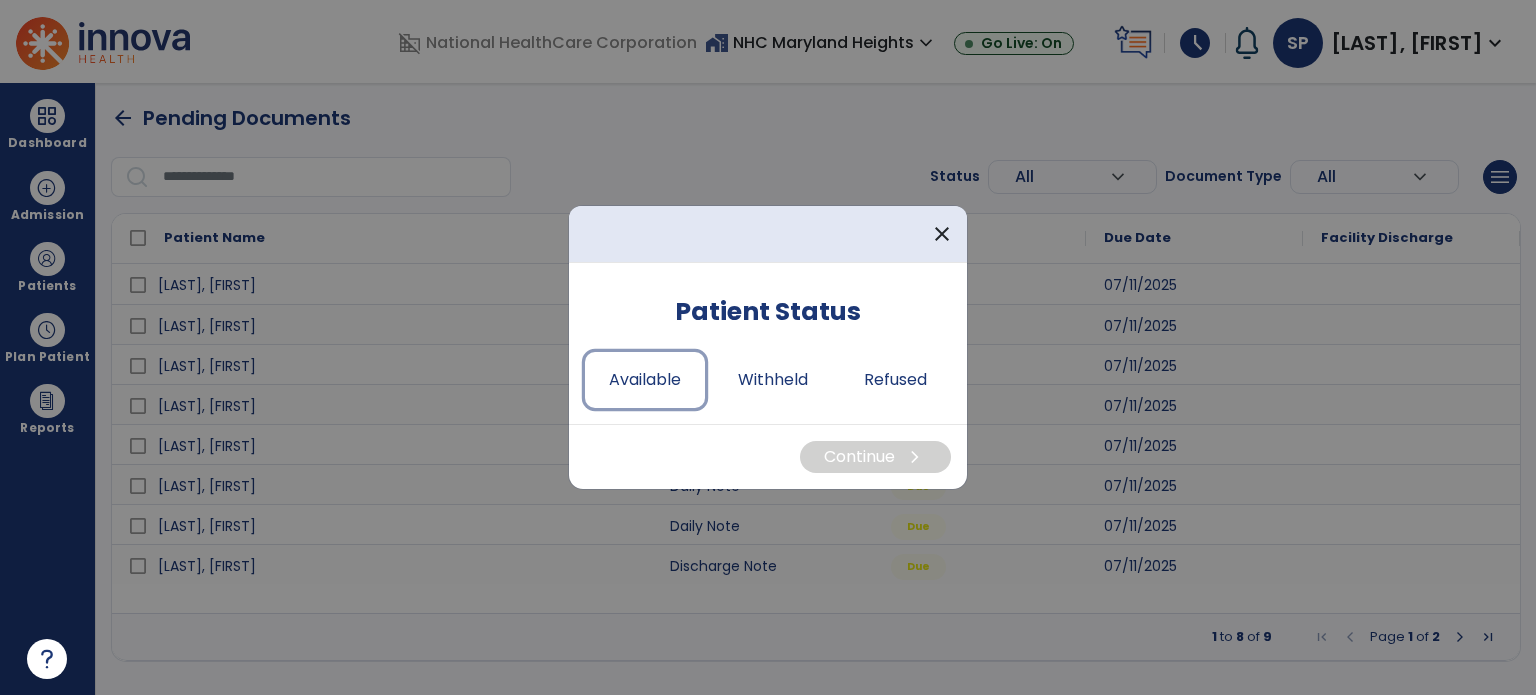 click on "Available" at bounding box center [645, 380] 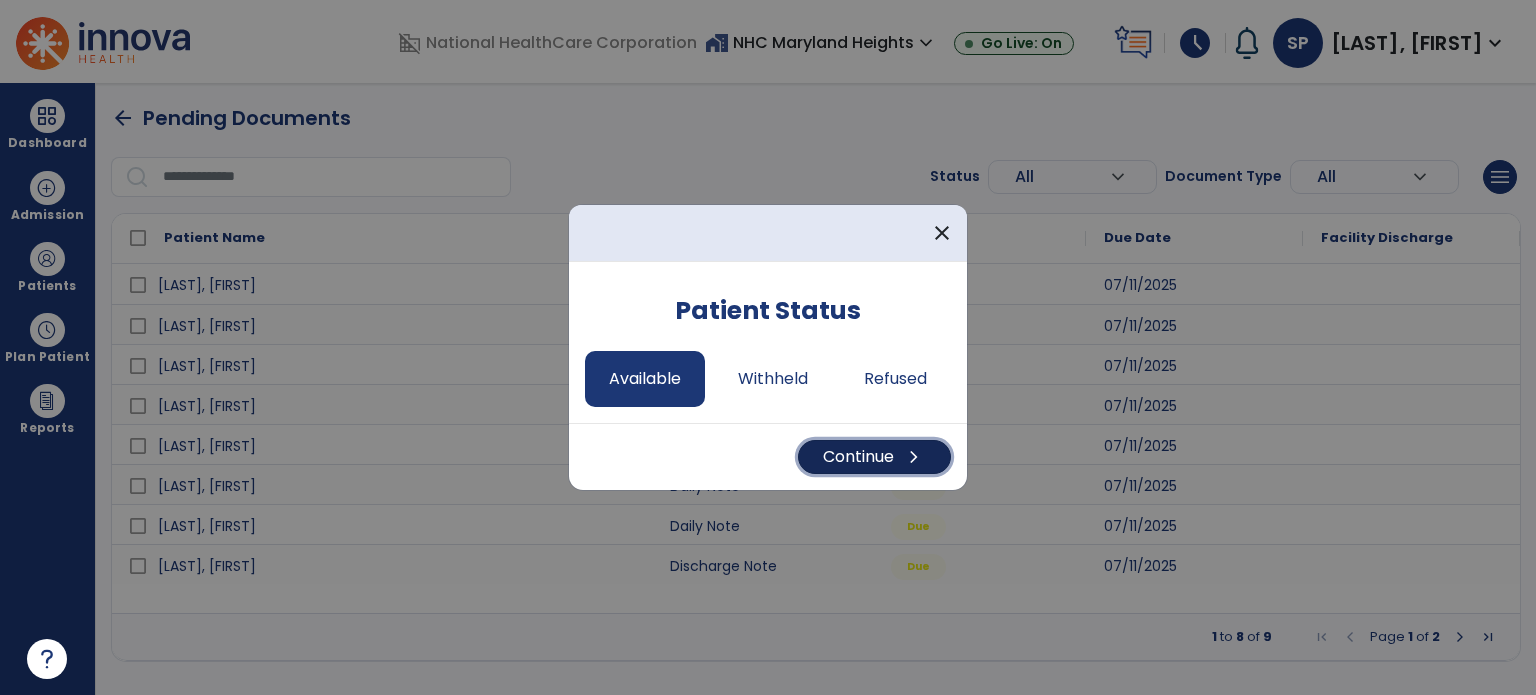 click on "Continue   chevron_right" at bounding box center [874, 457] 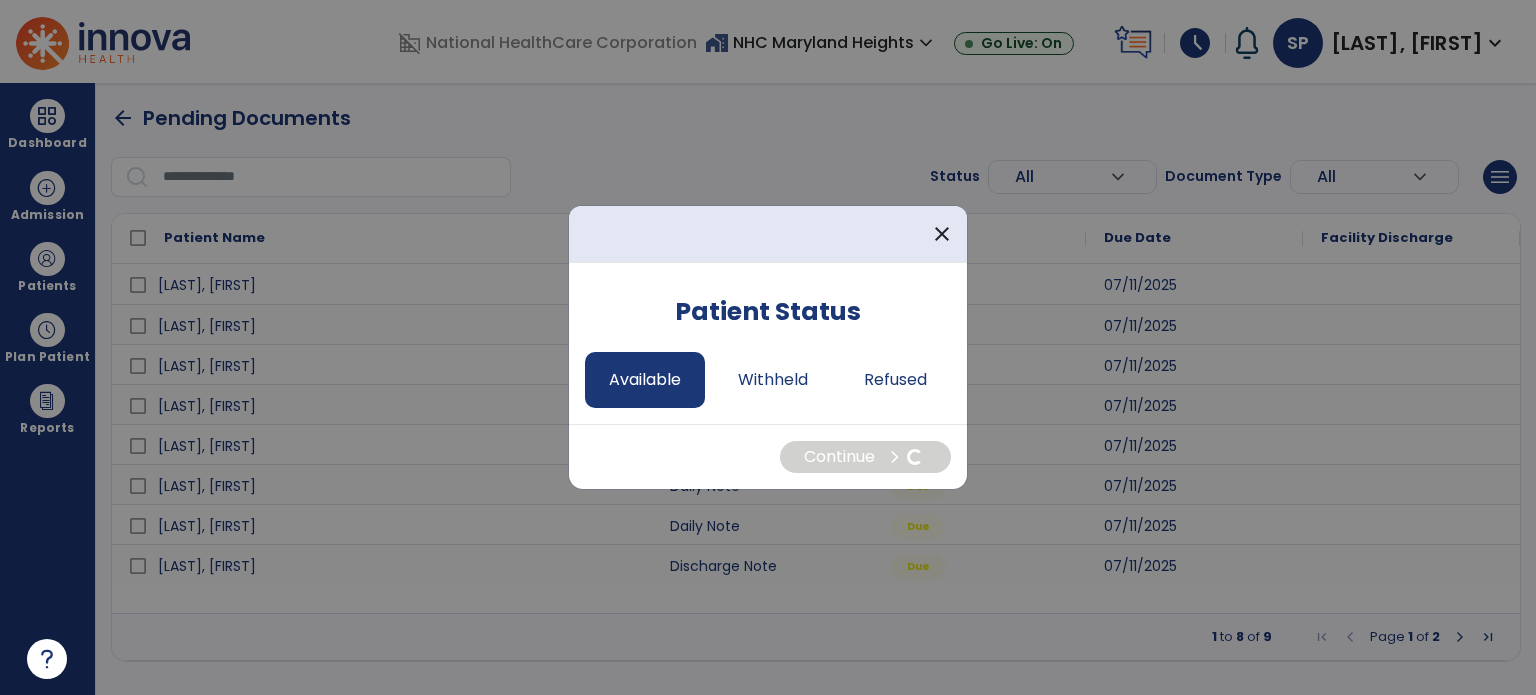 select on "*" 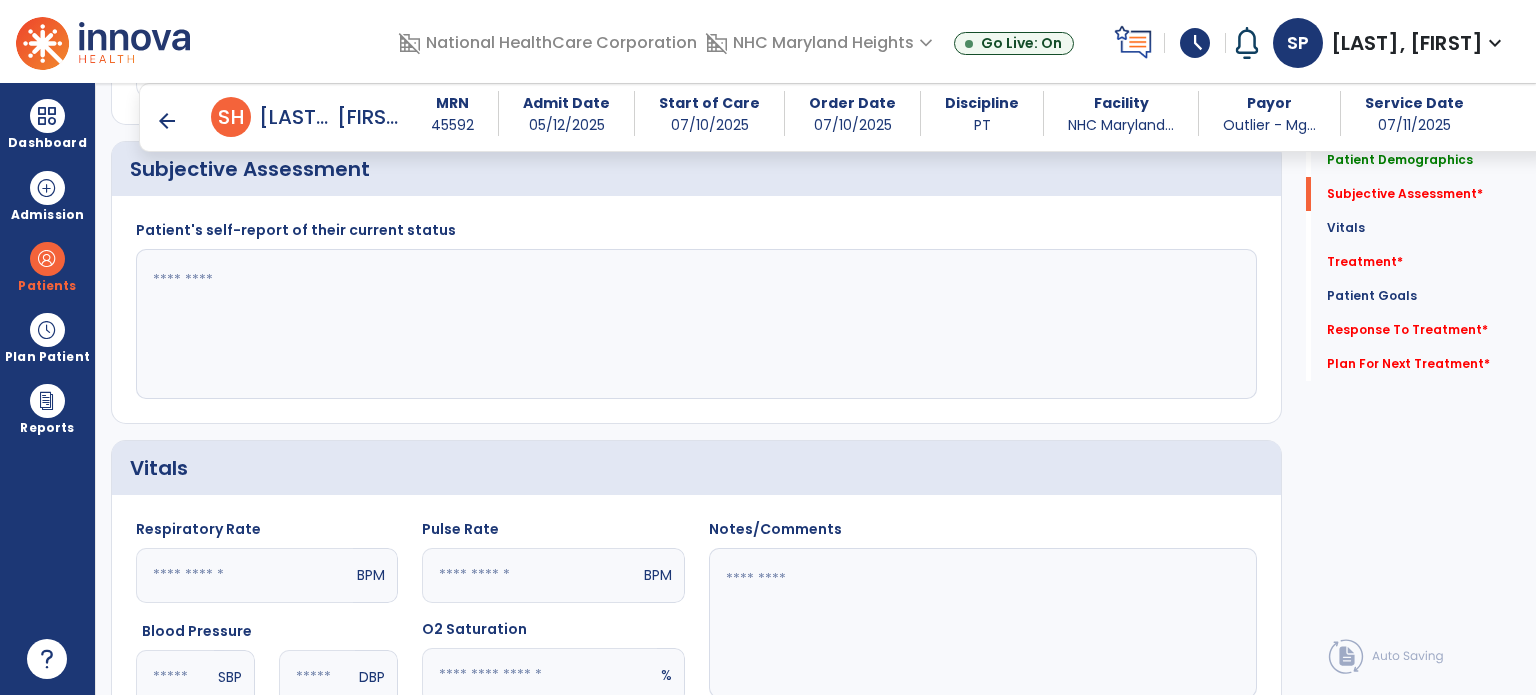 scroll, scrollTop: 379, scrollLeft: 0, axis: vertical 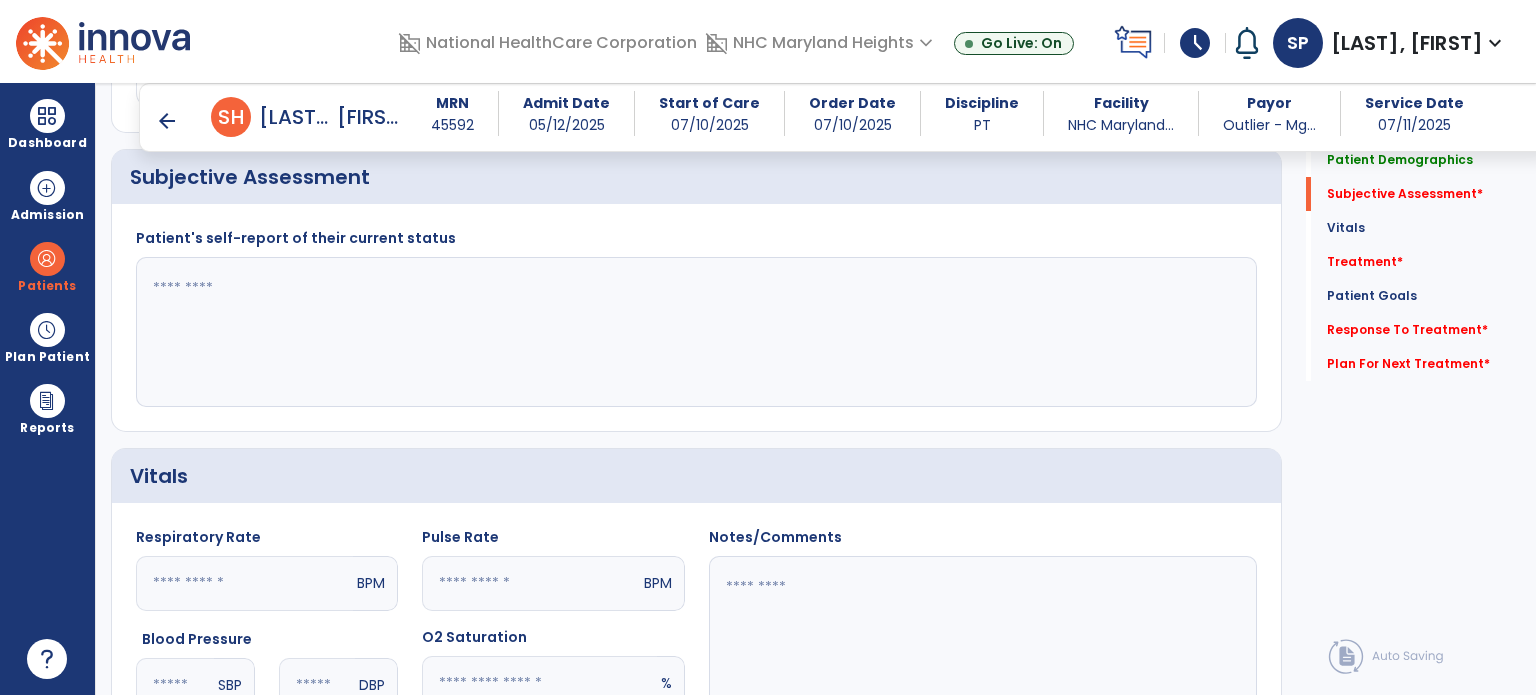 click 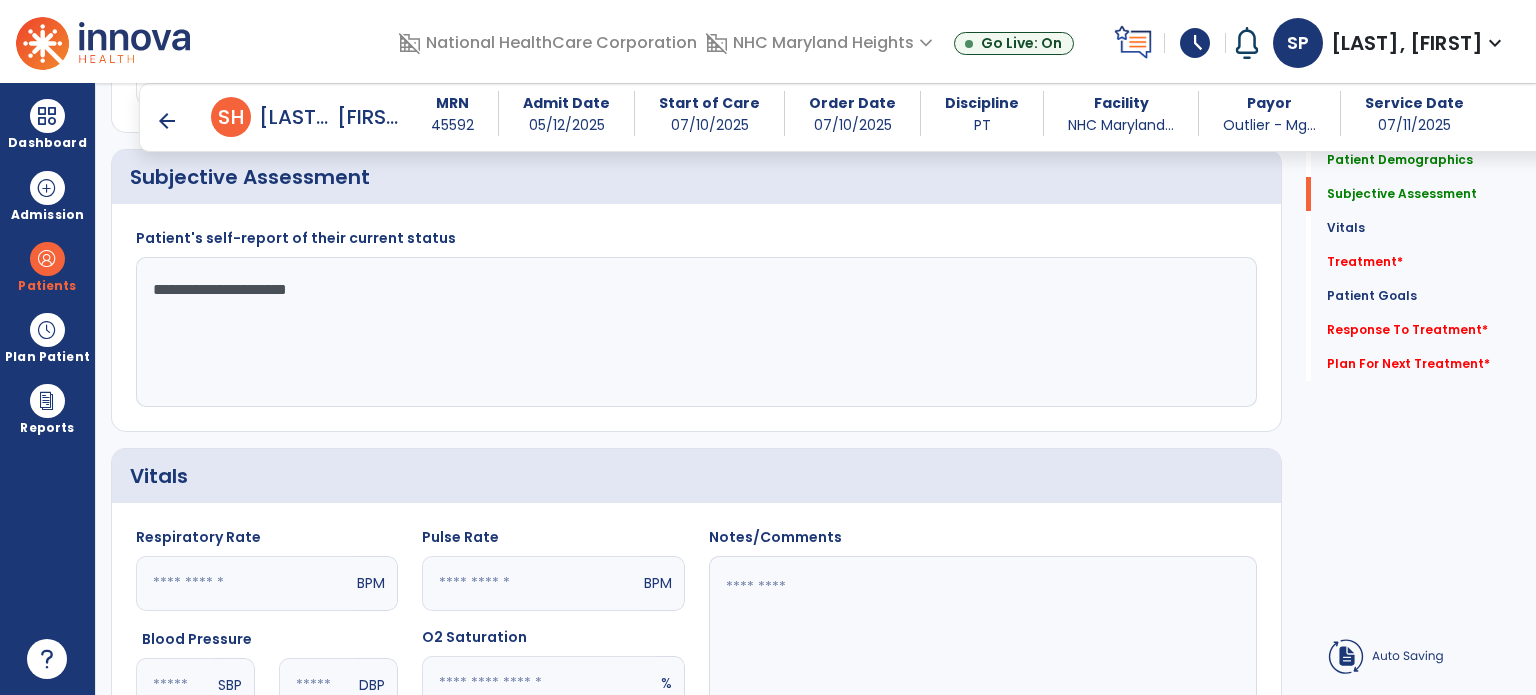 type on "**********" 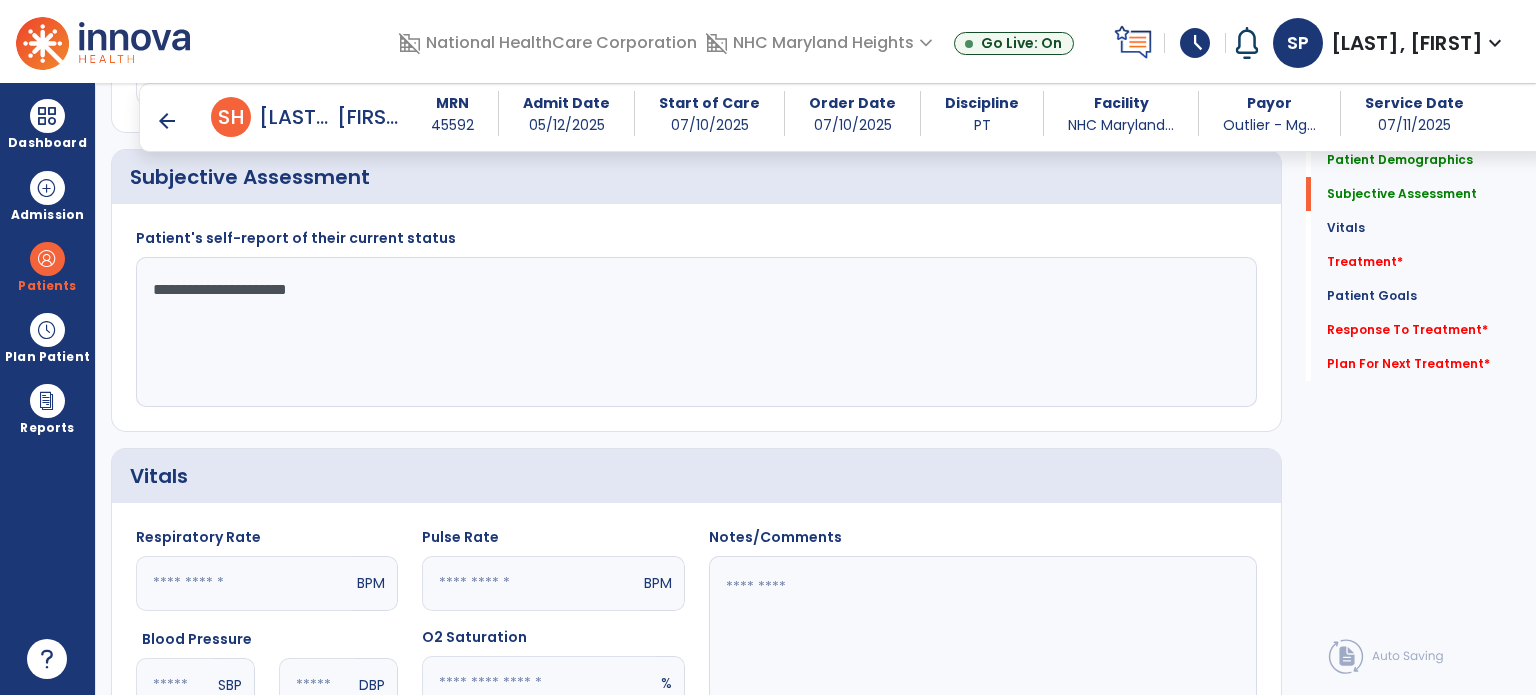 click 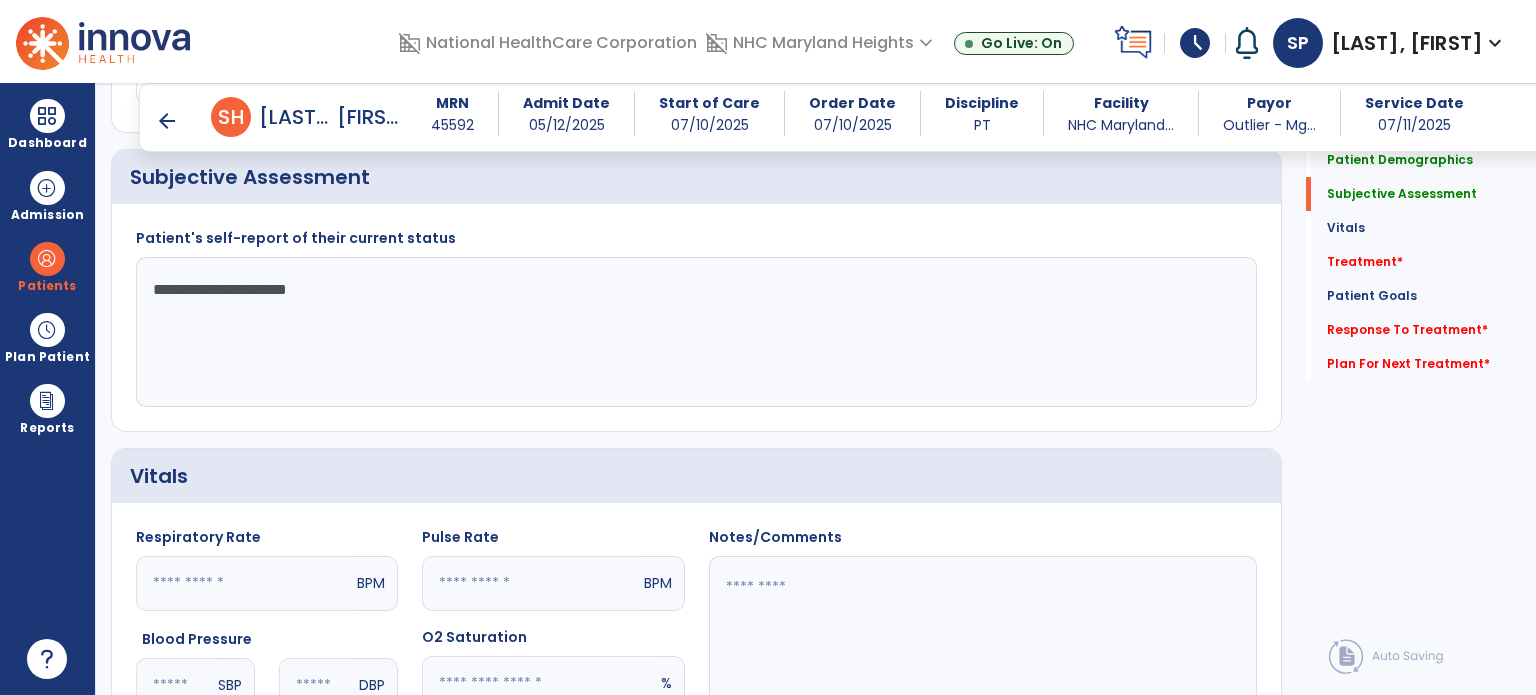 click 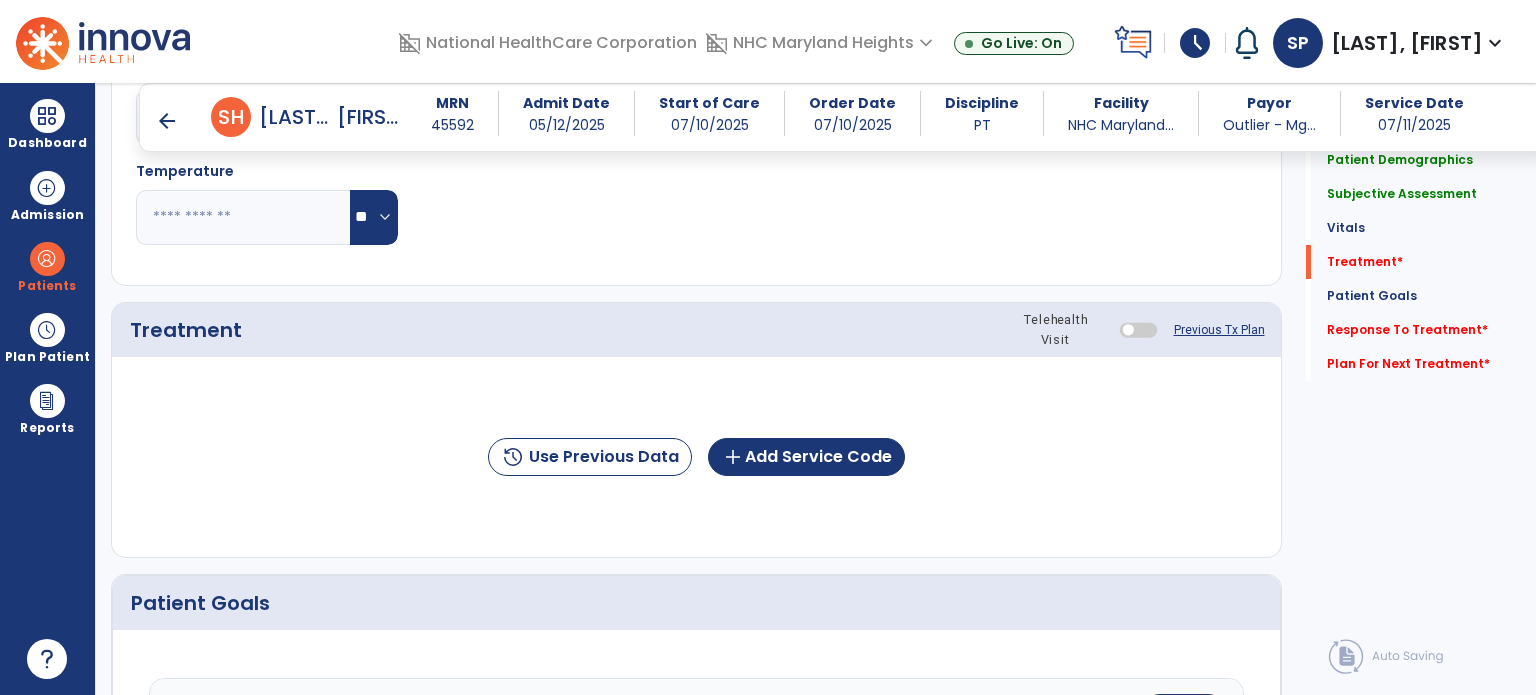 scroll, scrollTop: 1015, scrollLeft: 0, axis: vertical 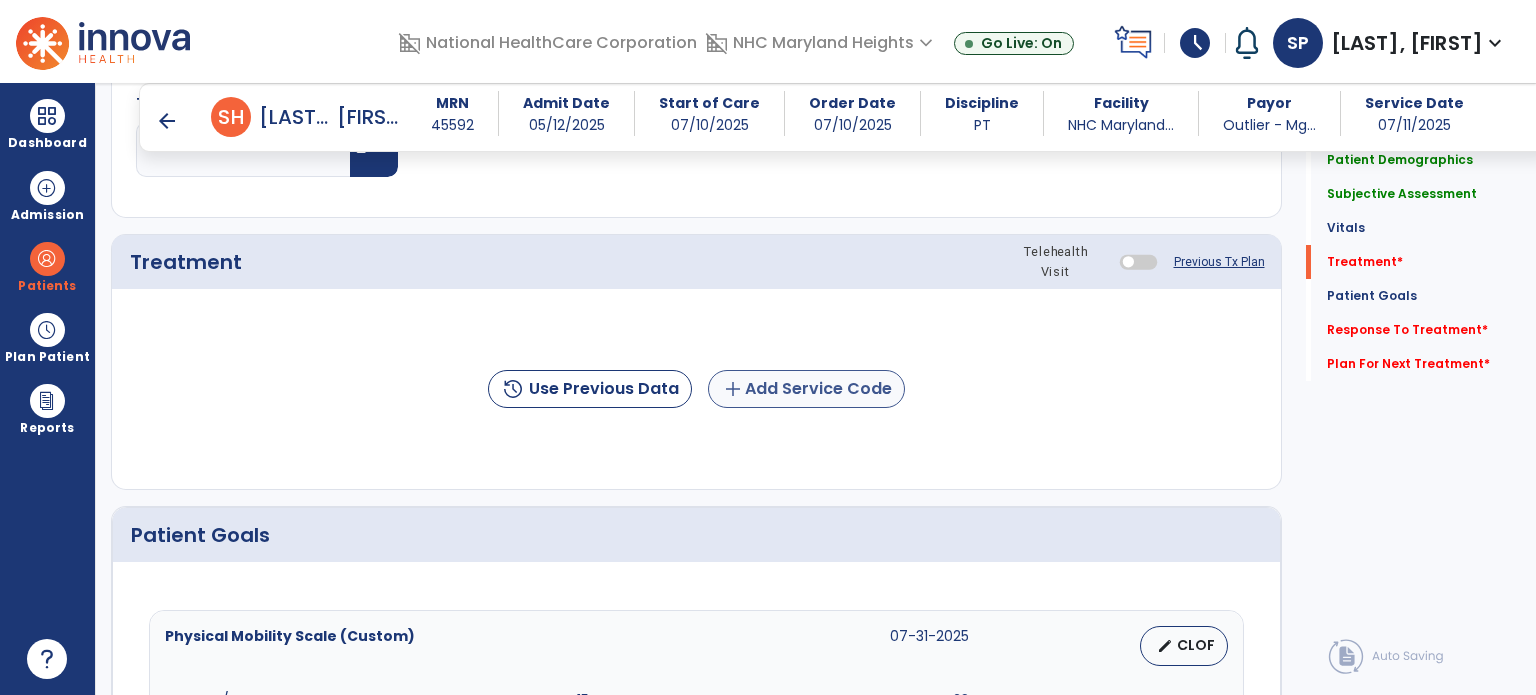 type on "**" 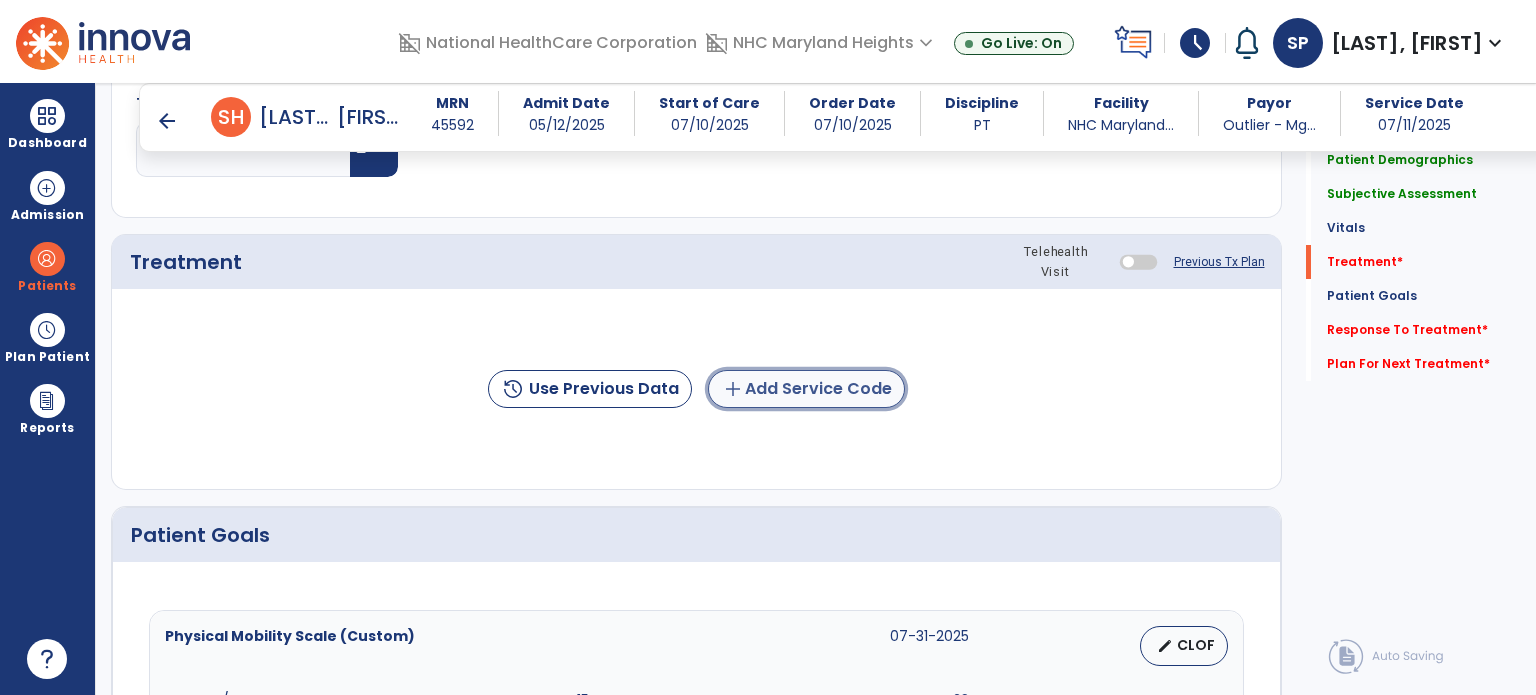 click on "add  Add Service Code" 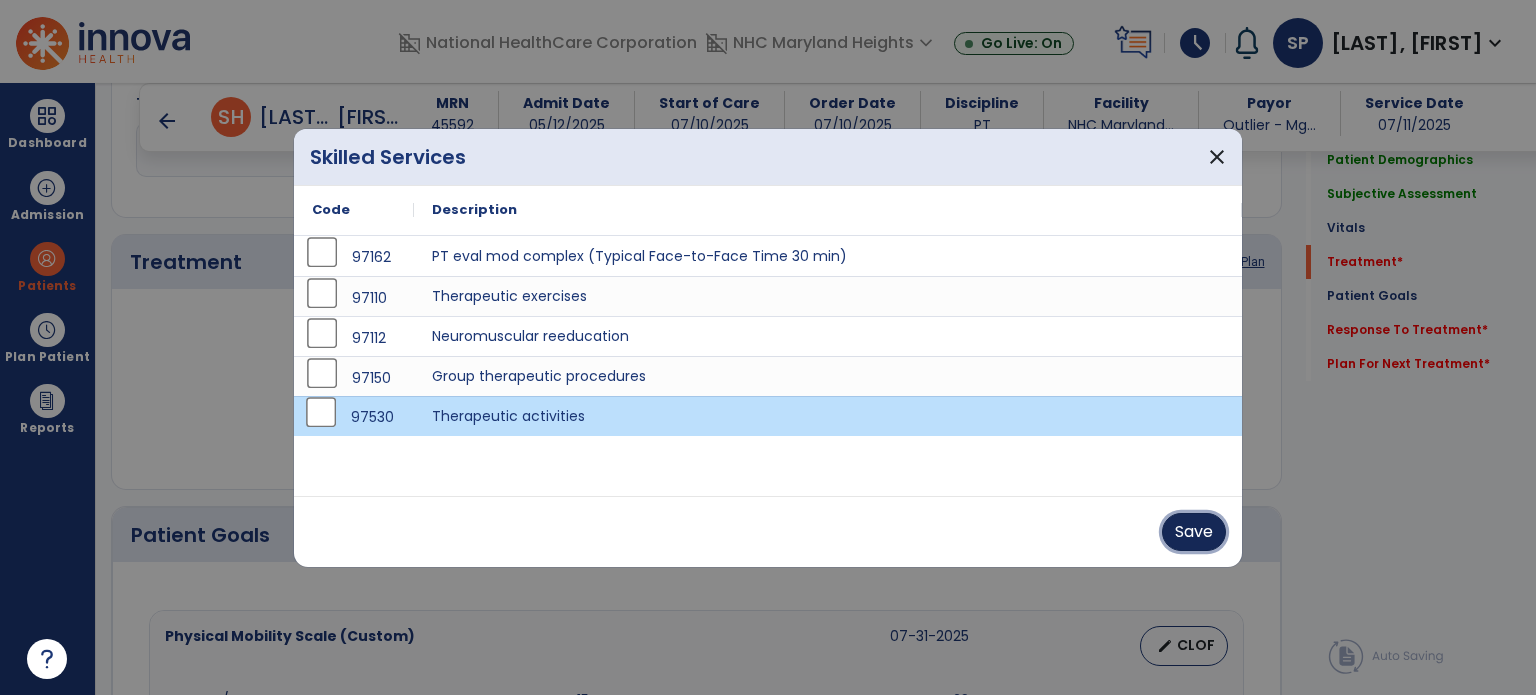 click on "Save" at bounding box center (1194, 532) 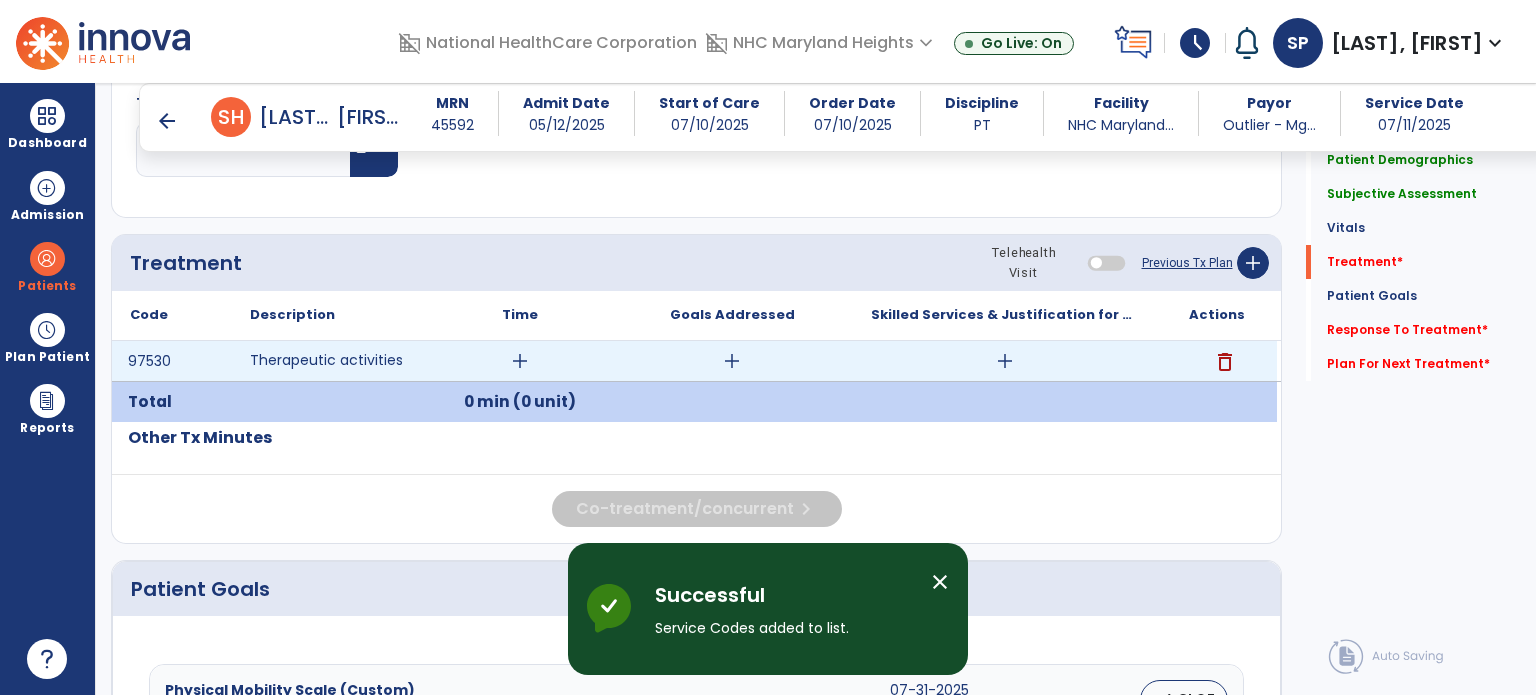 click on "add" at bounding box center (520, 361) 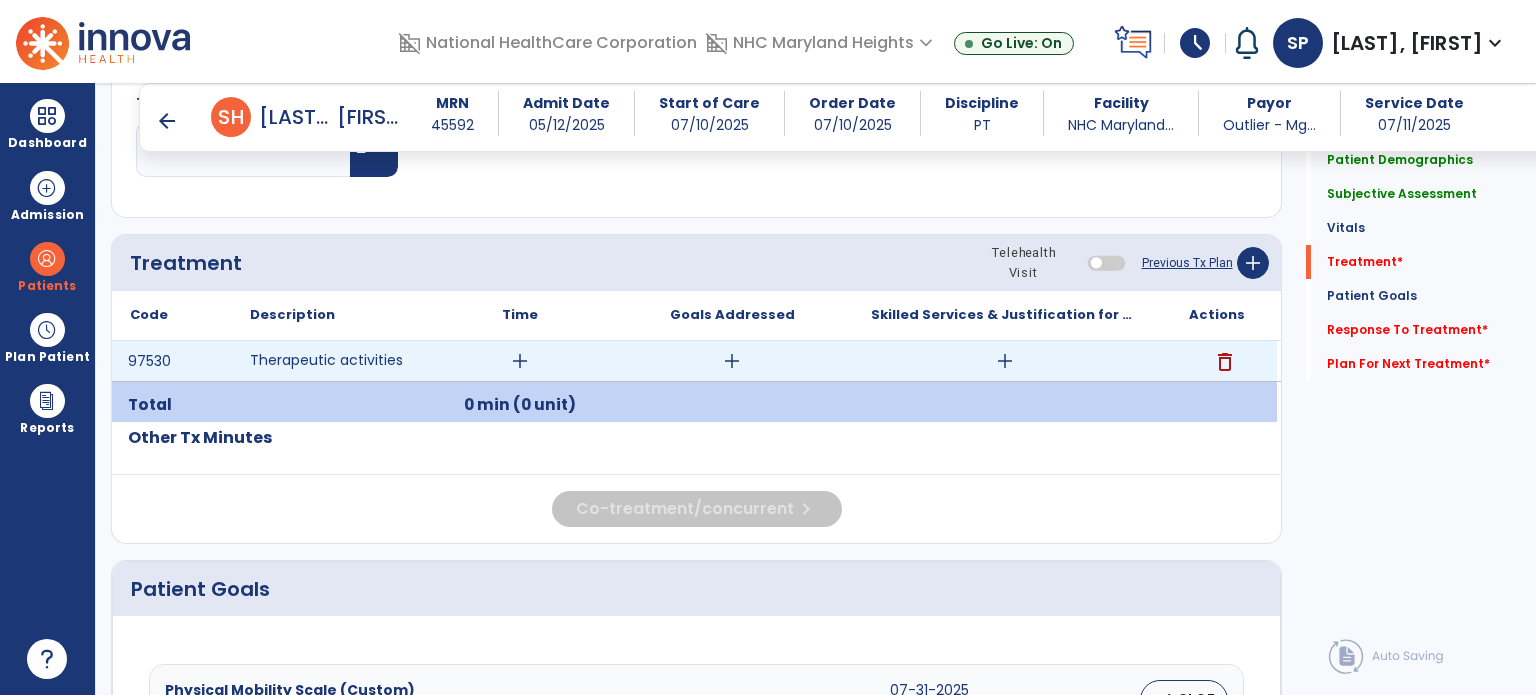 click on "add" at bounding box center (520, 361) 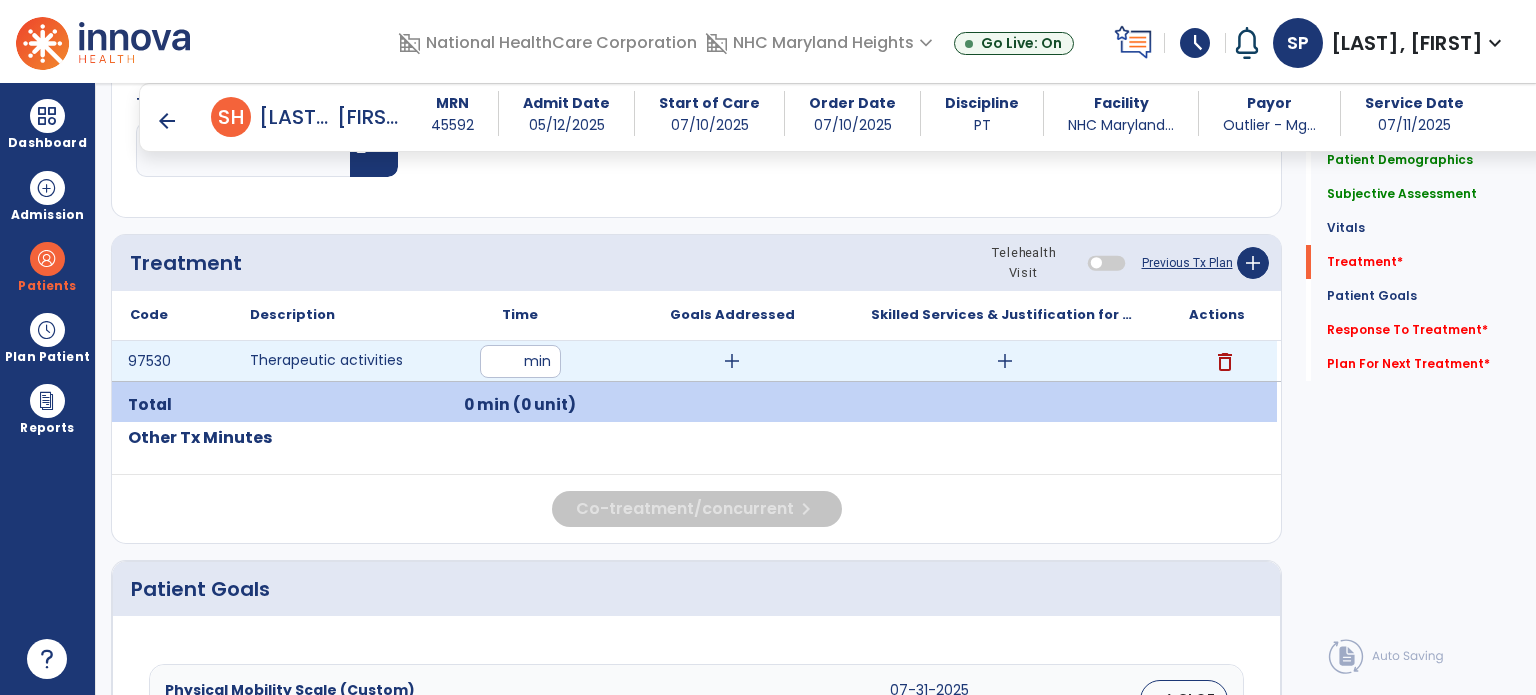 type on "**" 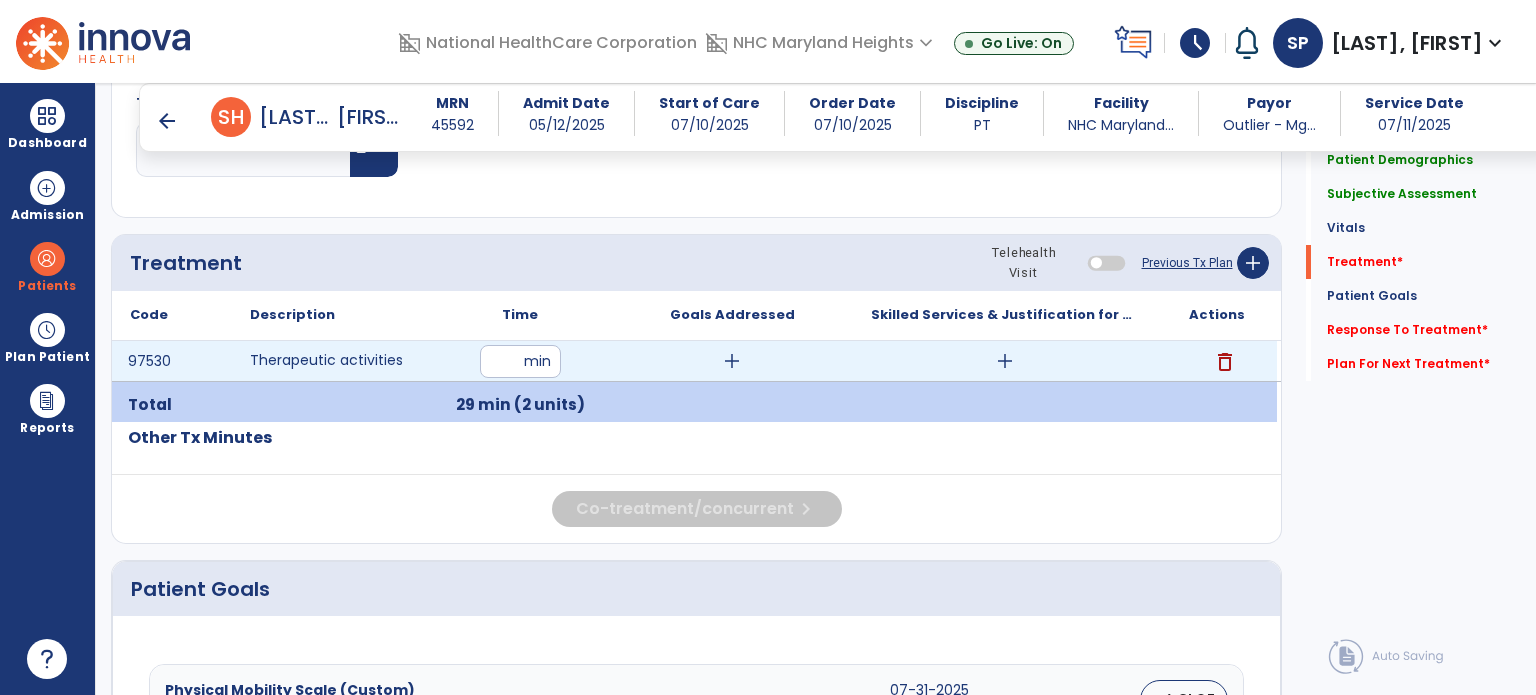 click on "add" at bounding box center [732, 361] 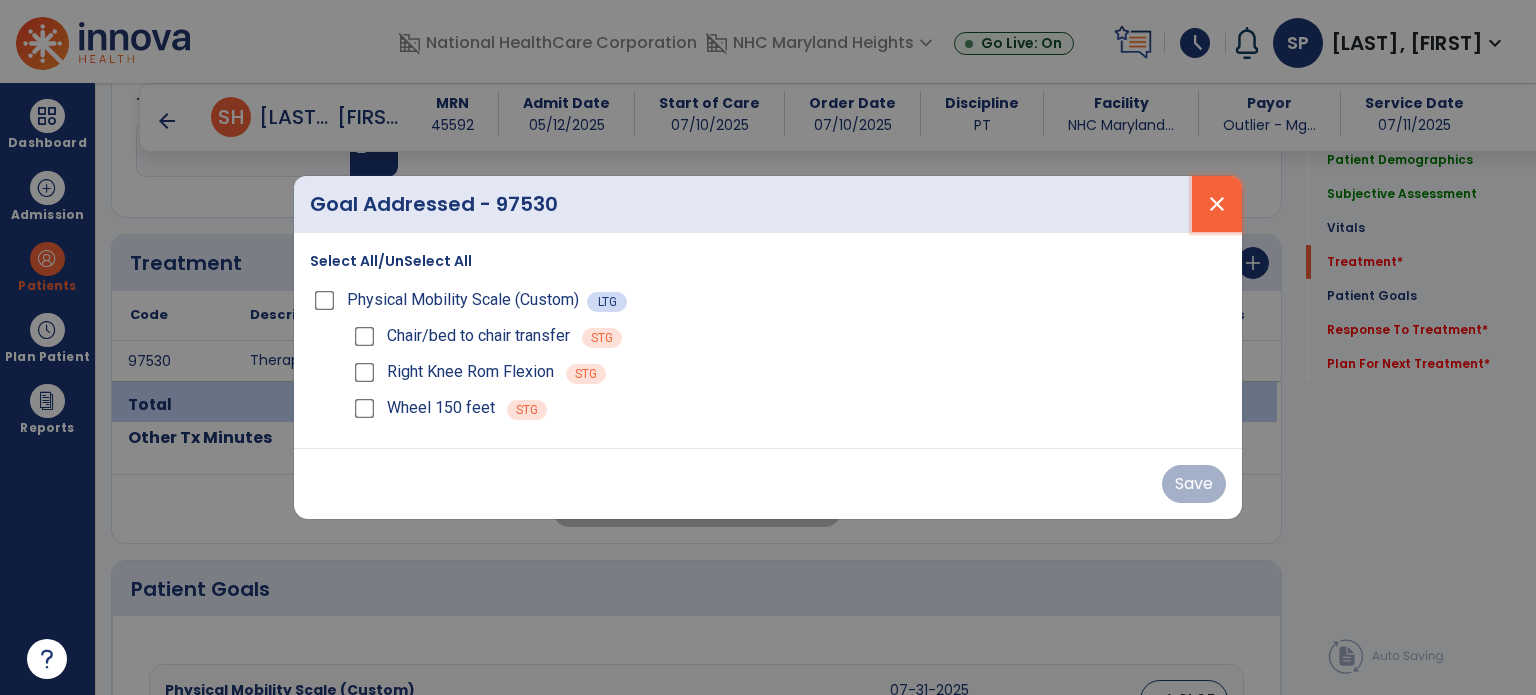 click on "close" at bounding box center (1217, 204) 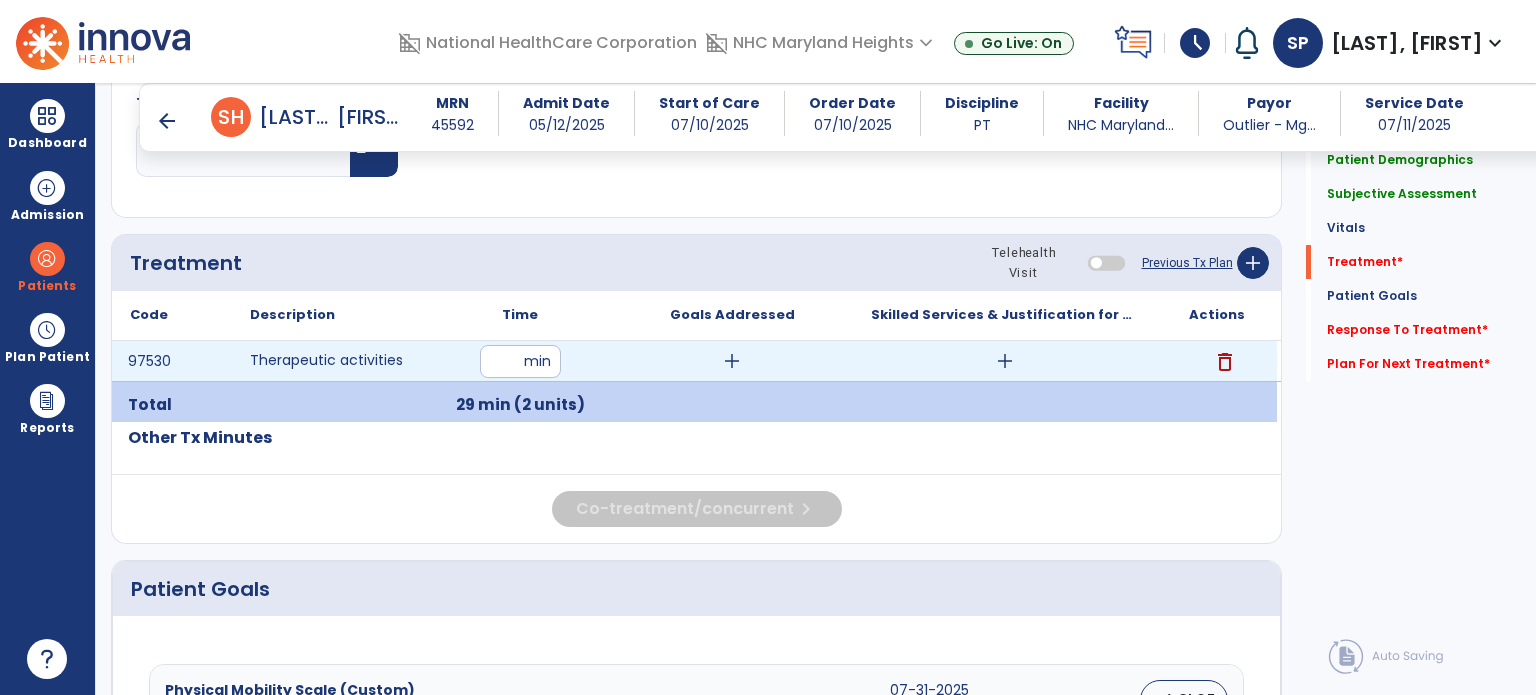 click on "**" at bounding box center [520, 361] 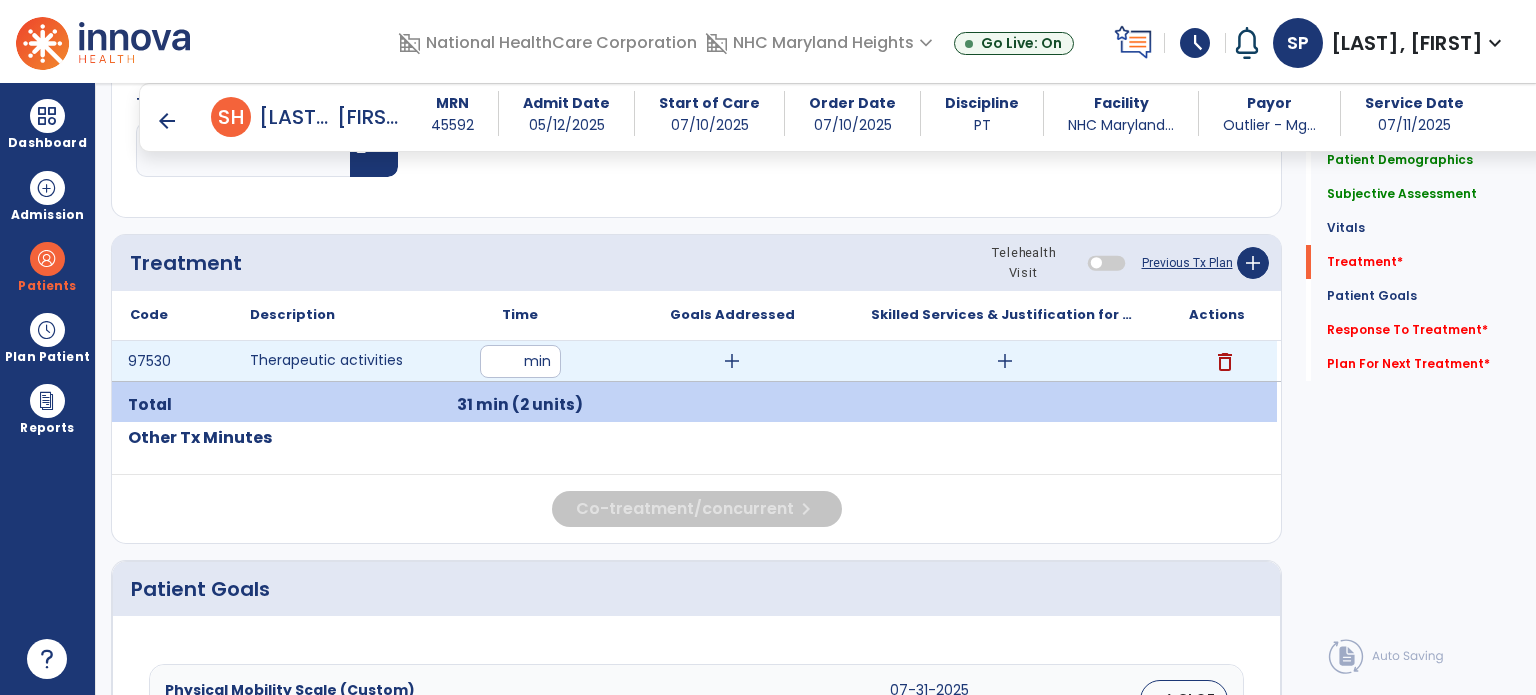 click on "add" at bounding box center [732, 361] 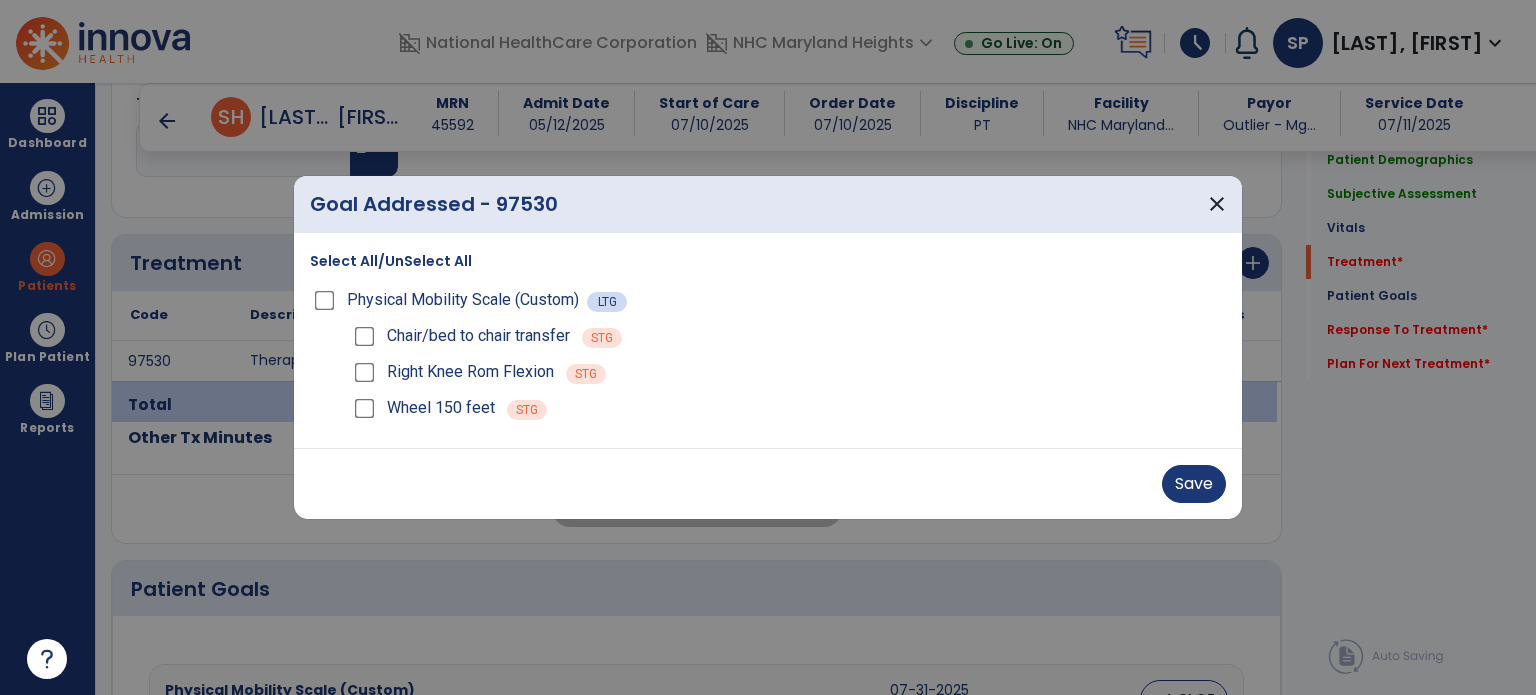 click on "Chair/bed to chair transfer STG Right Knee Rom Flexion STG Wheel 150 feet STG" at bounding box center [784, 372] 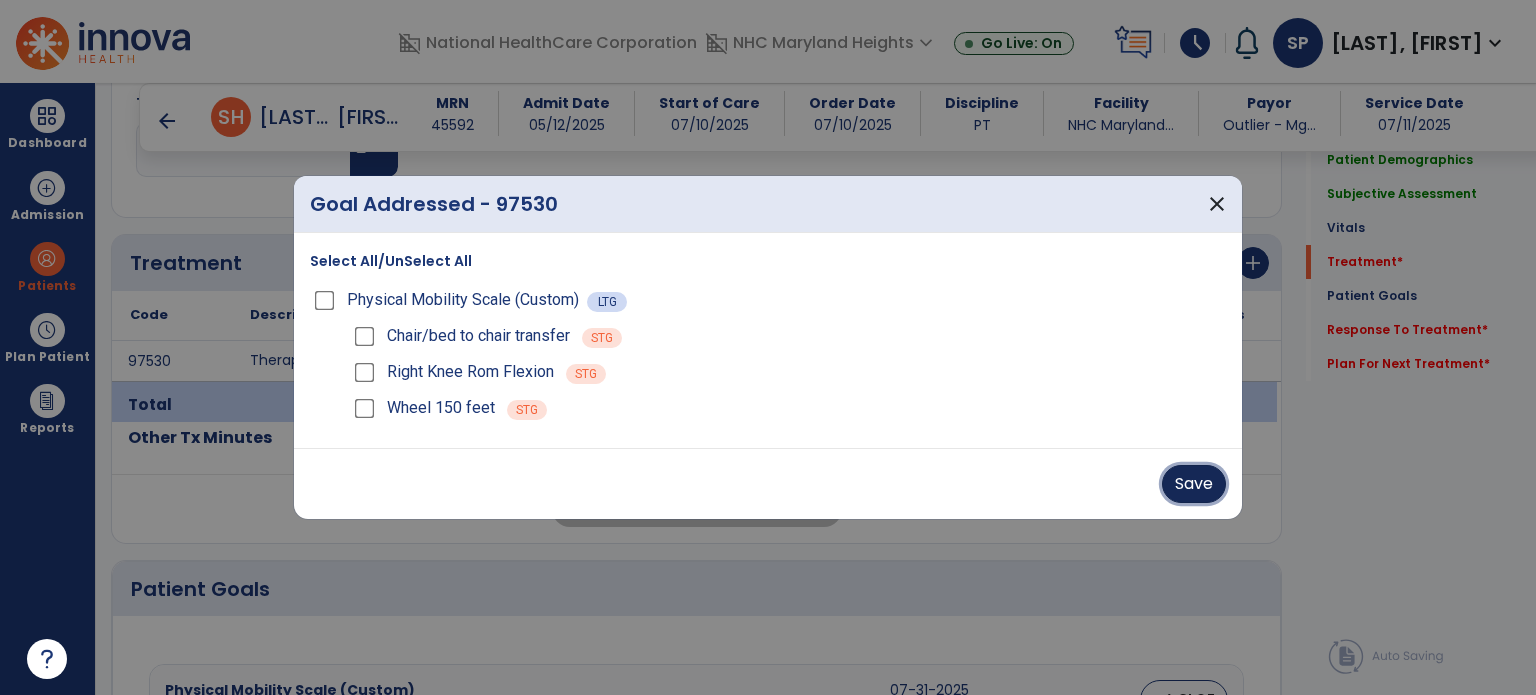 click on "Save" at bounding box center [1194, 484] 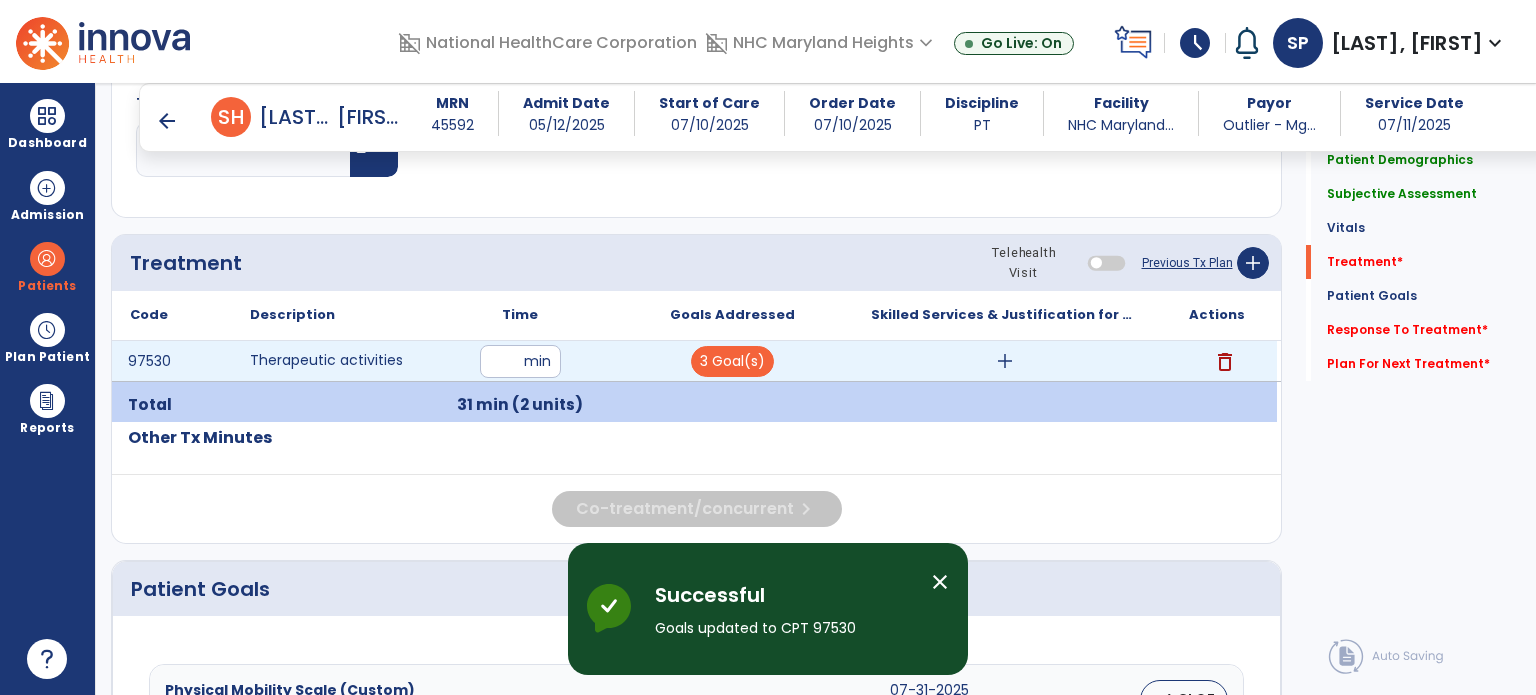 click on "add" at bounding box center (1005, 361) 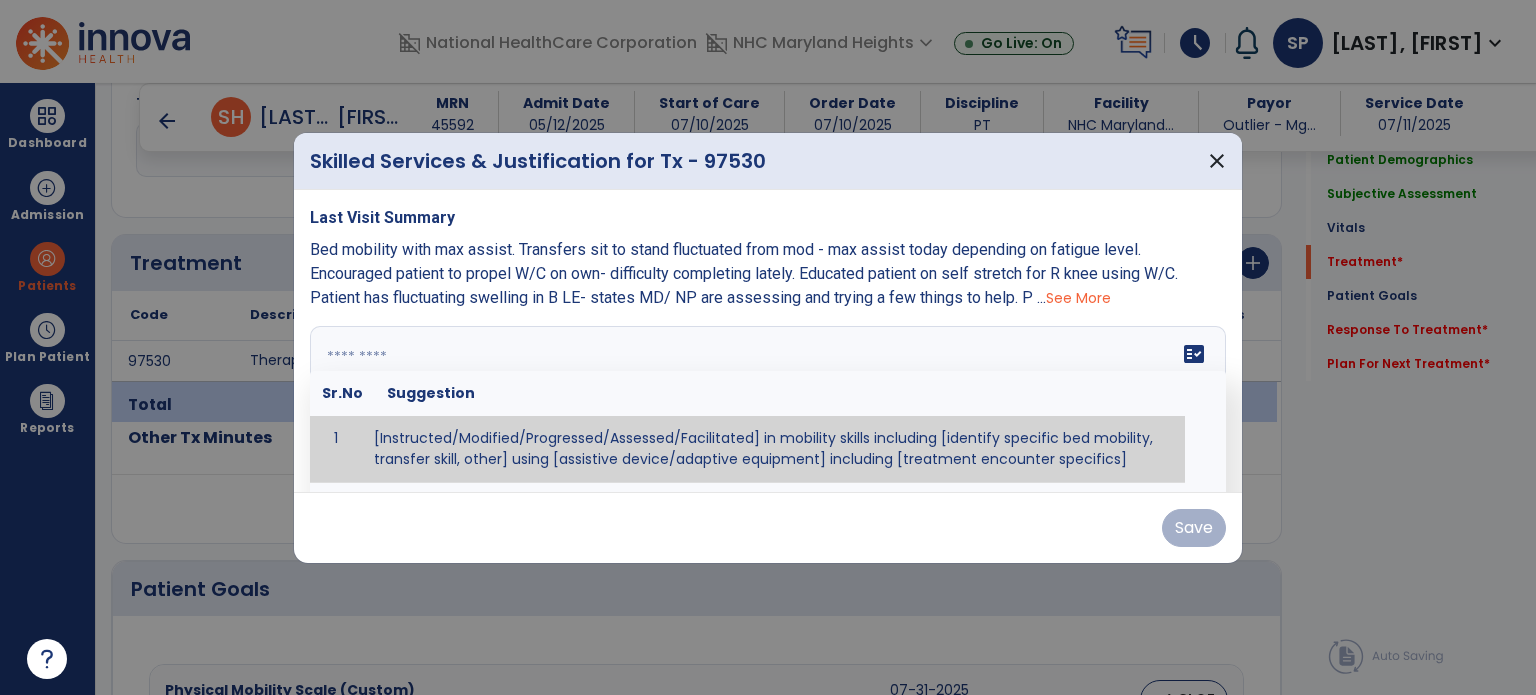 click at bounding box center [766, 401] 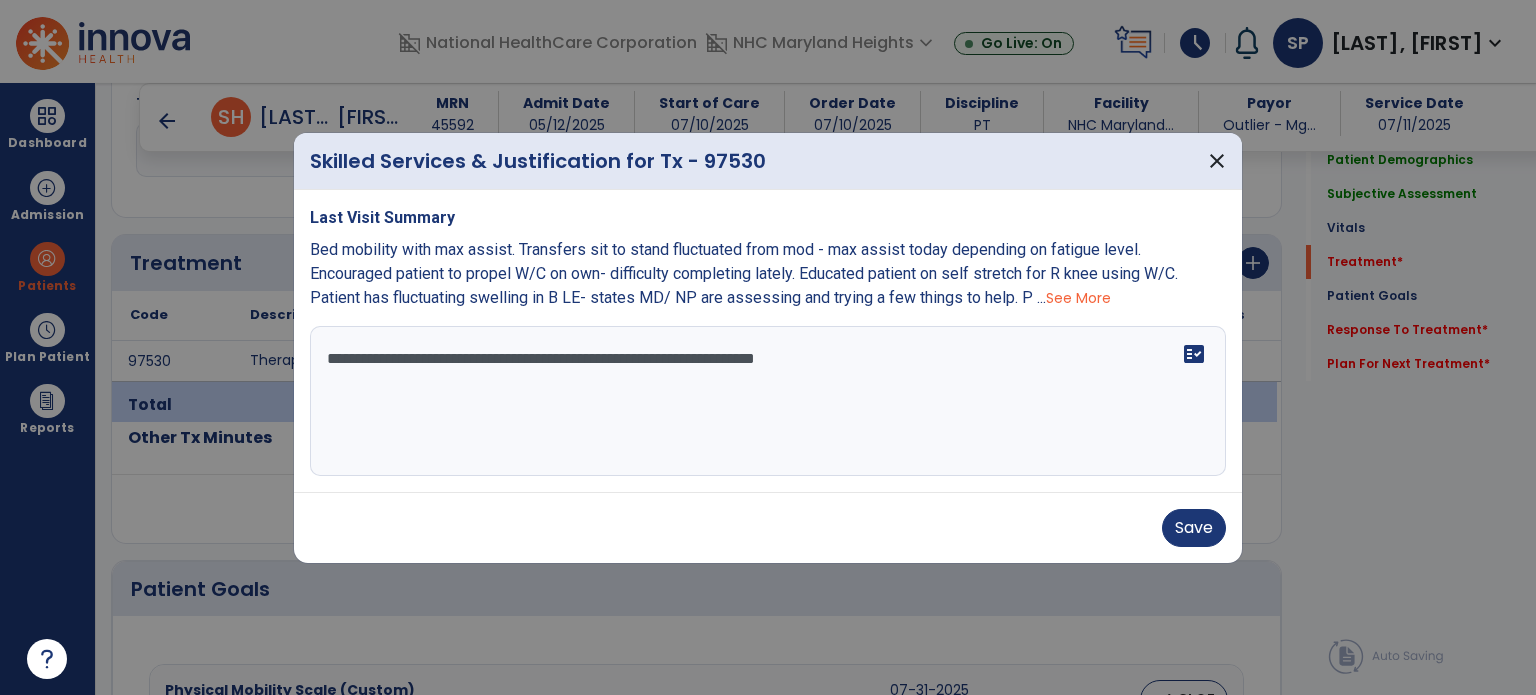 click on "**********" at bounding box center (768, 401) 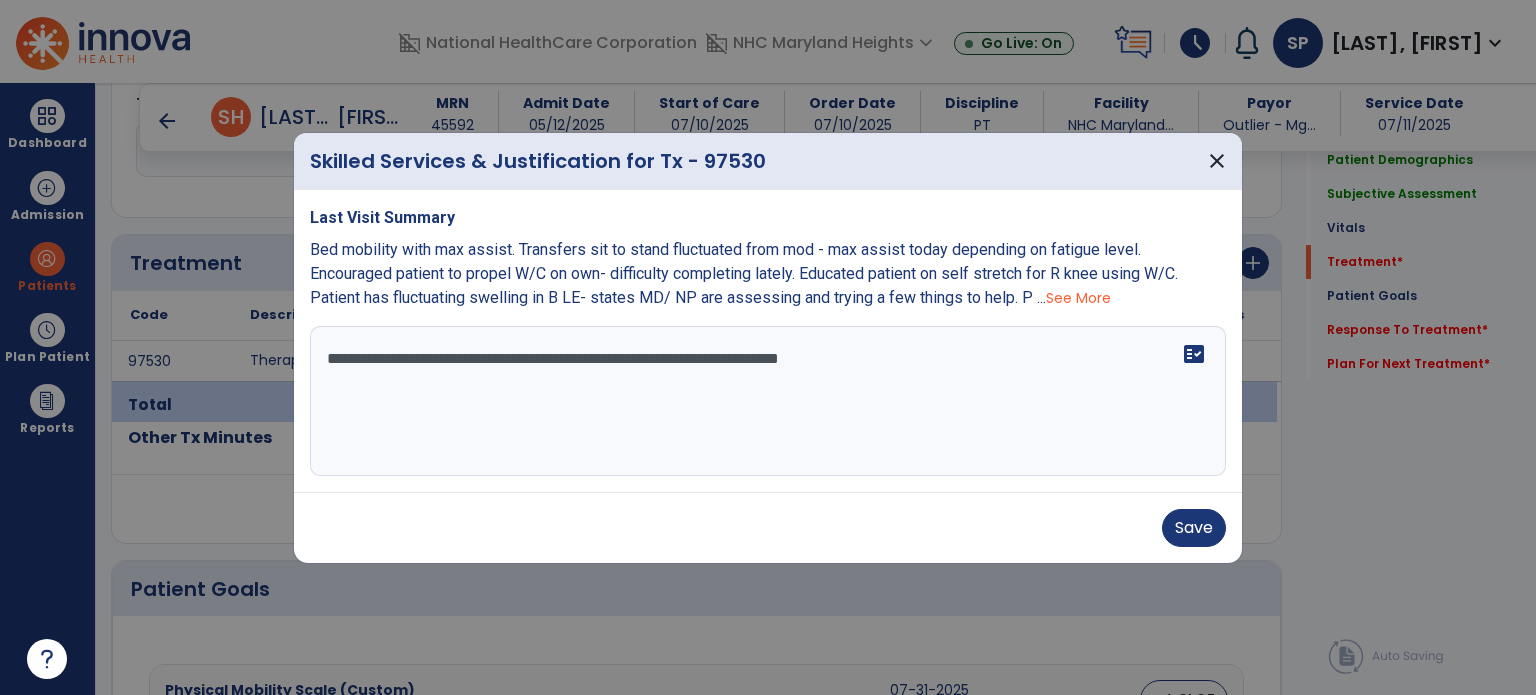 click on "**********" at bounding box center [768, 401] 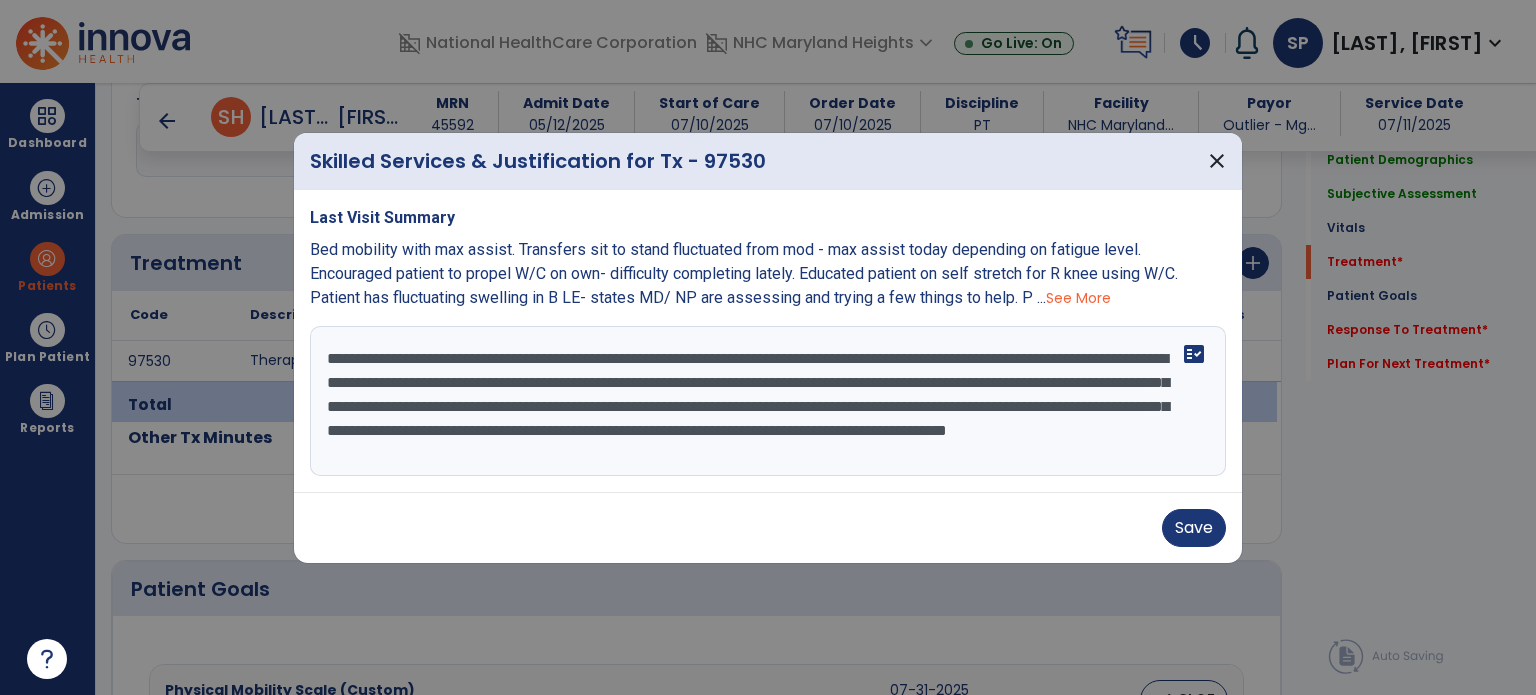 scroll, scrollTop: 15, scrollLeft: 0, axis: vertical 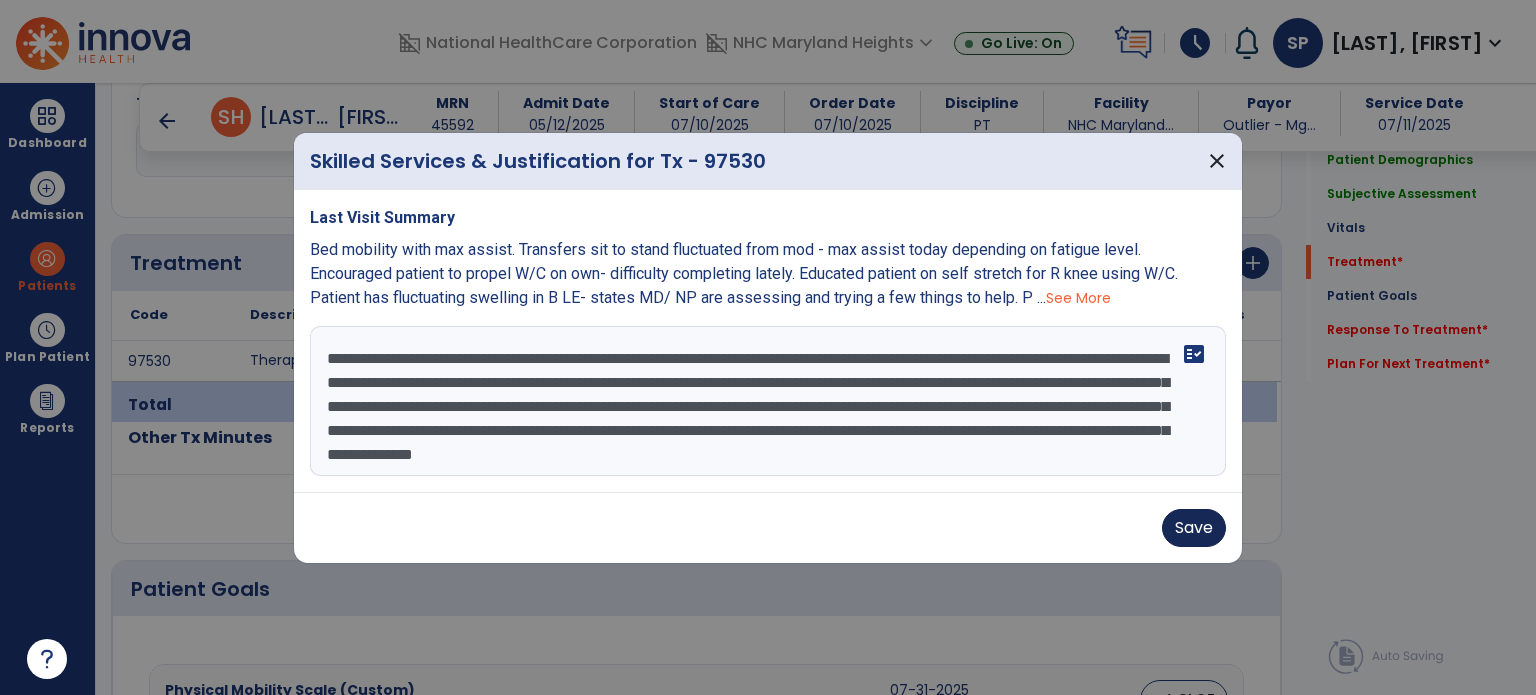 type on "**********" 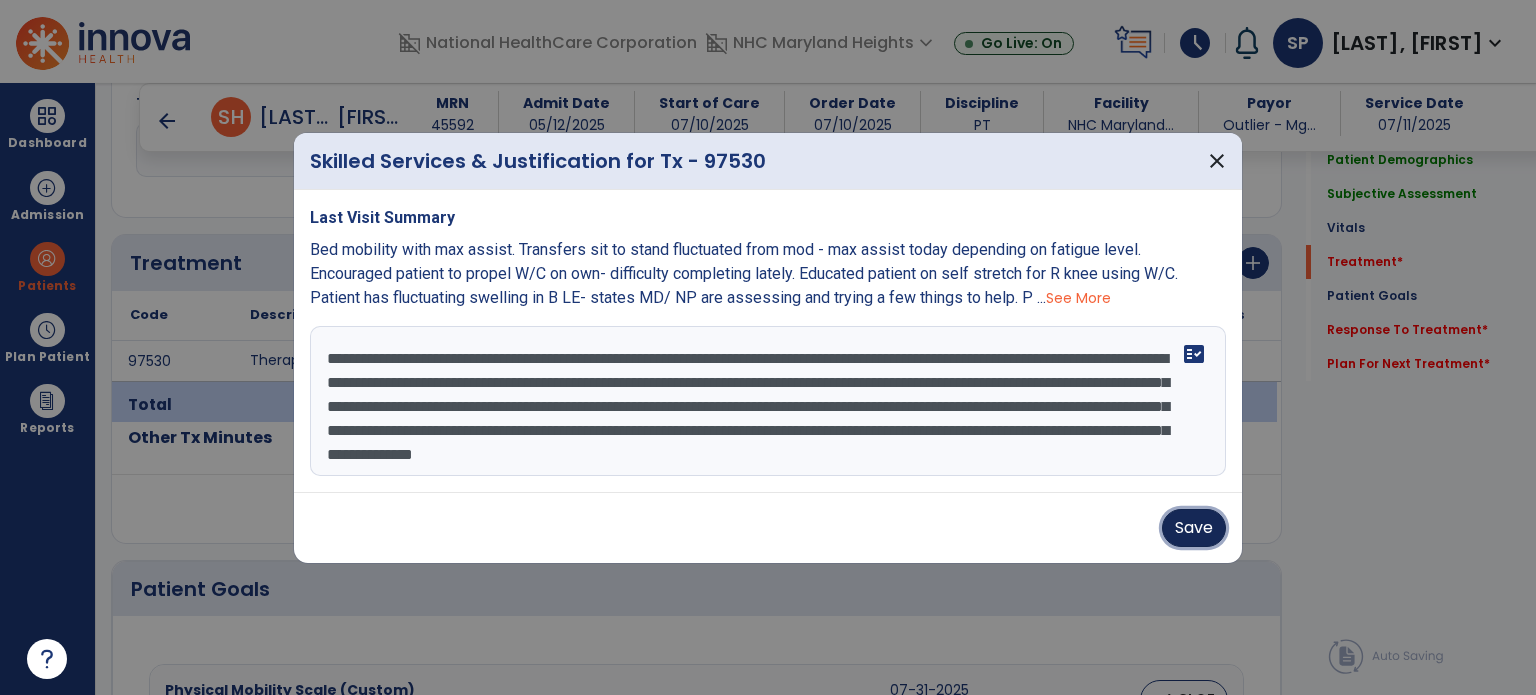 click on "Save" at bounding box center (1194, 528) 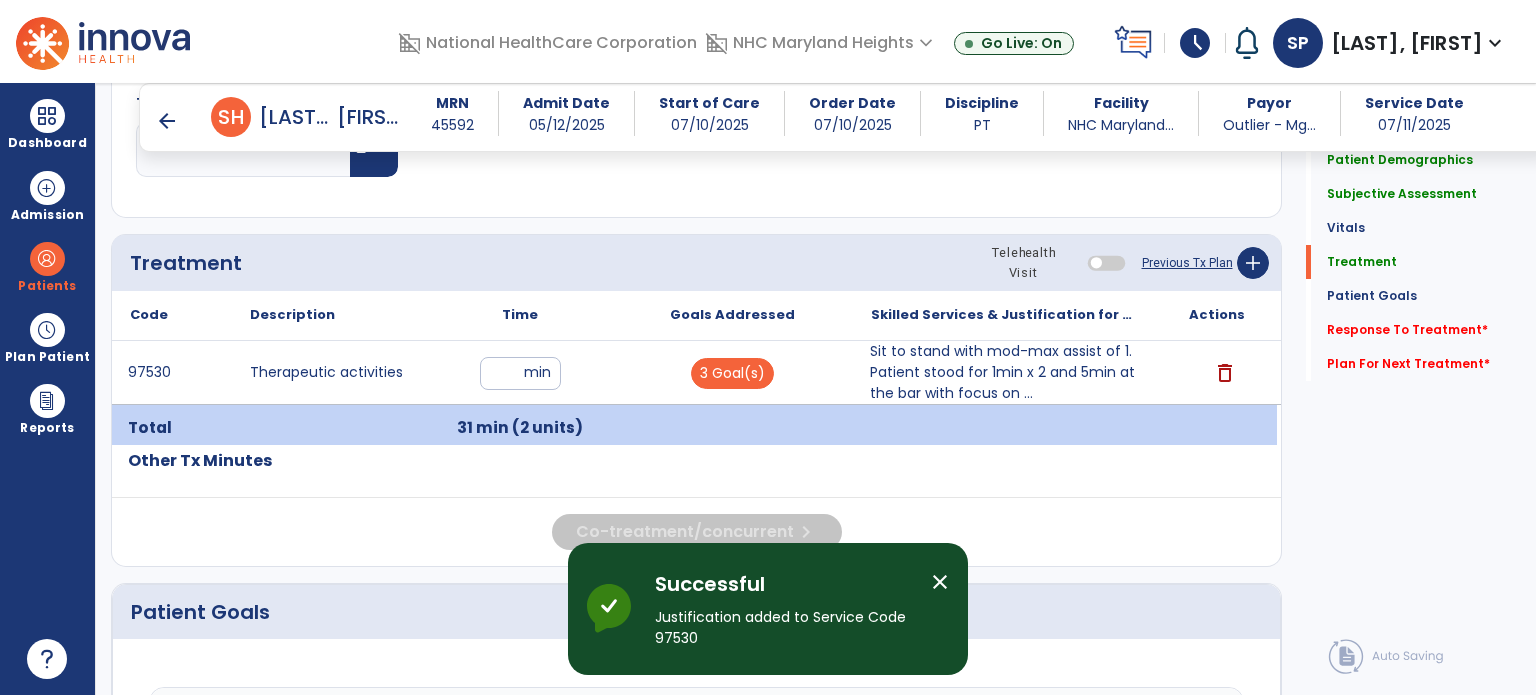 scroll, scrollTop: 1228, scrollLeft: 0, axis: vertical 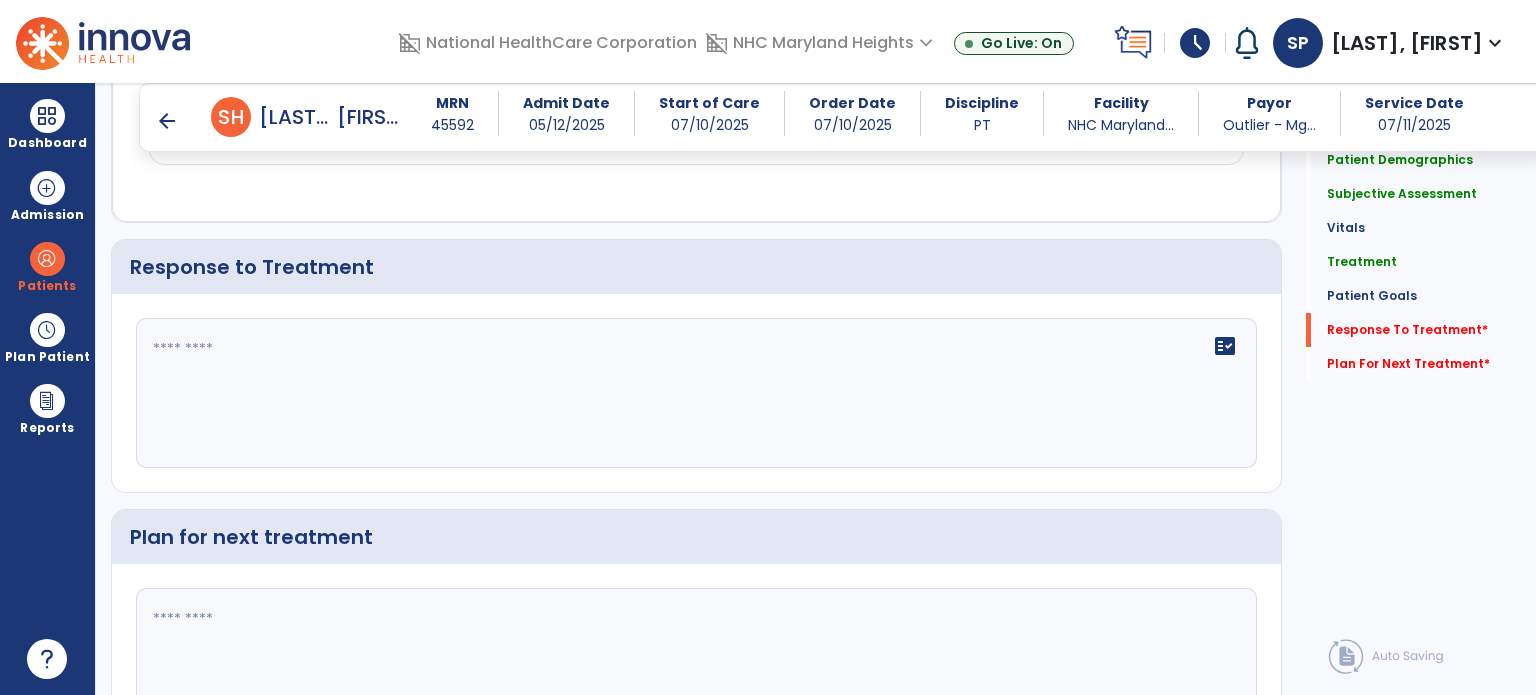 click on "fact_check" 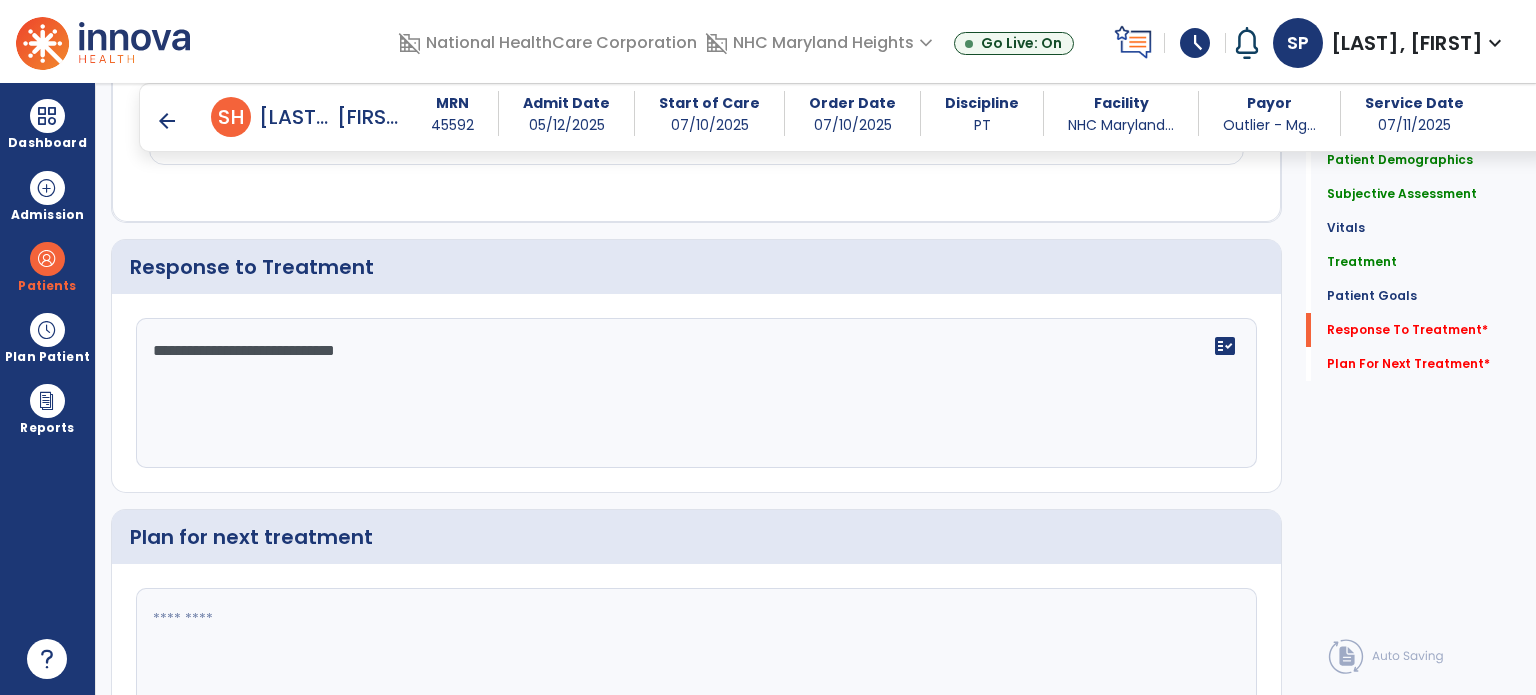 type on "**********" 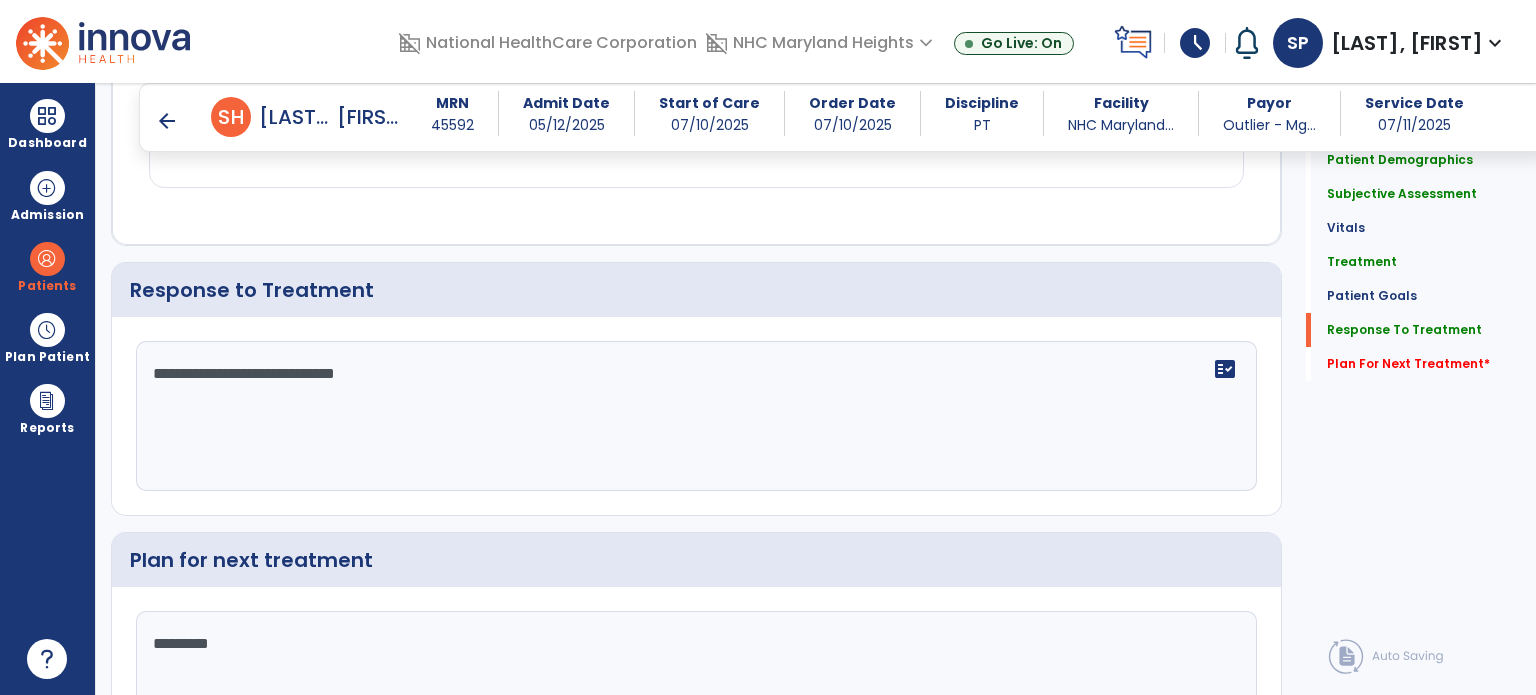 scroll, scrollTop: 2049, scrollLeft: 0, axis: vertical 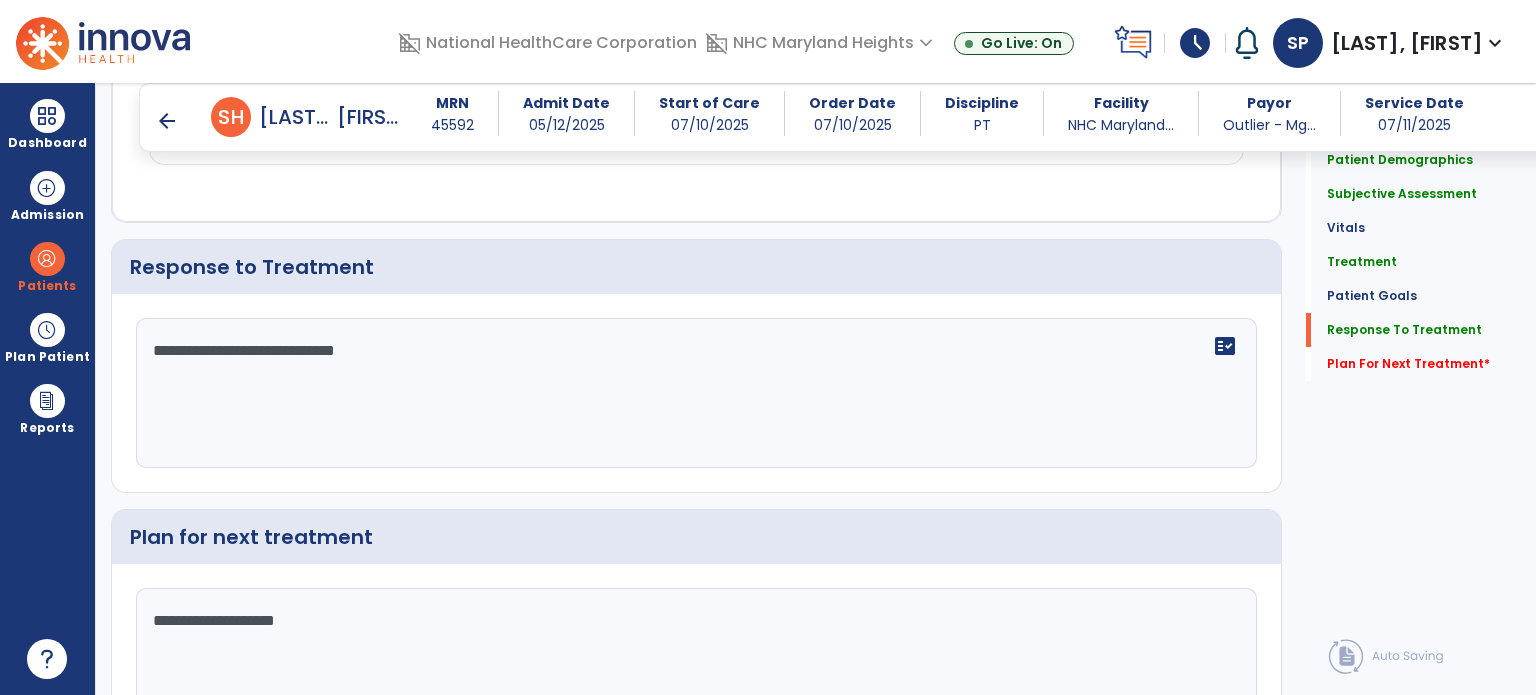 type on "**********" 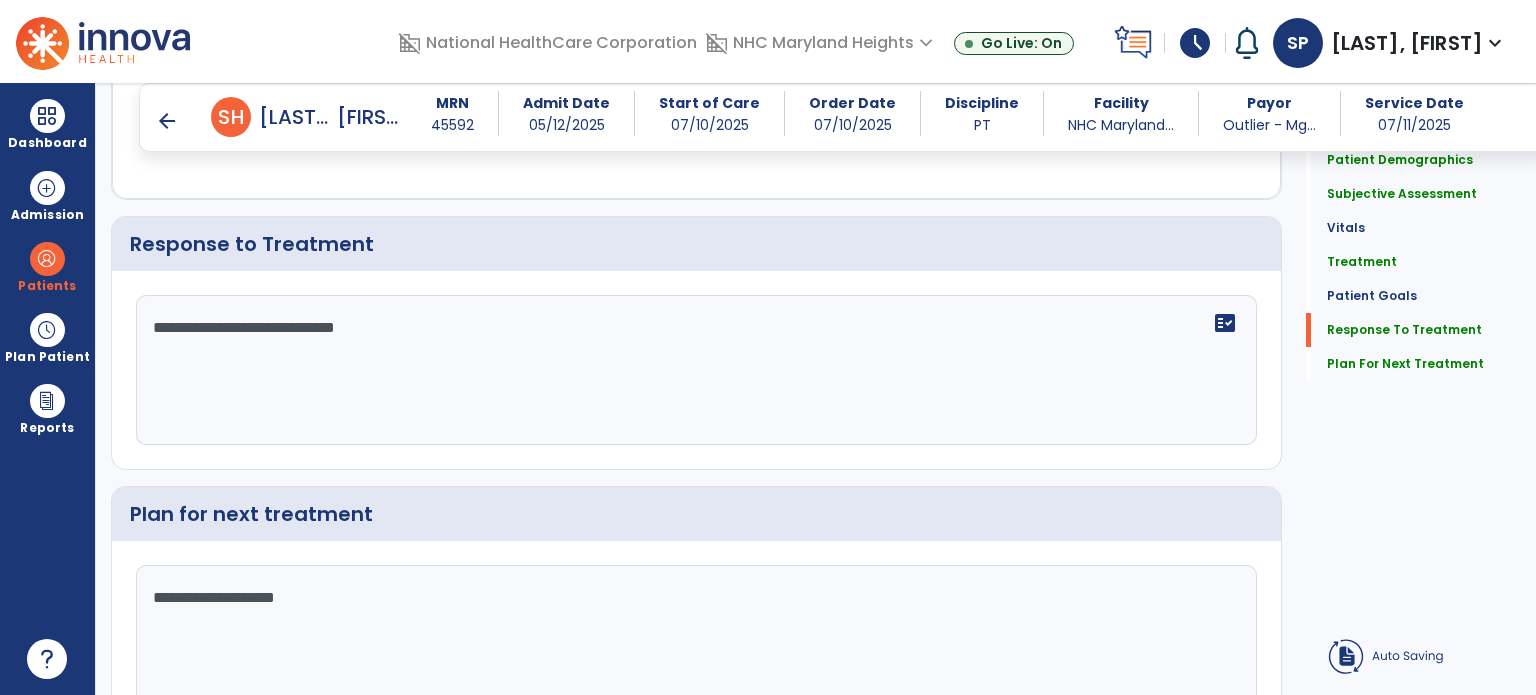 scroll, scrollTop: 2049, scrollLeft: 0, axis: vertical 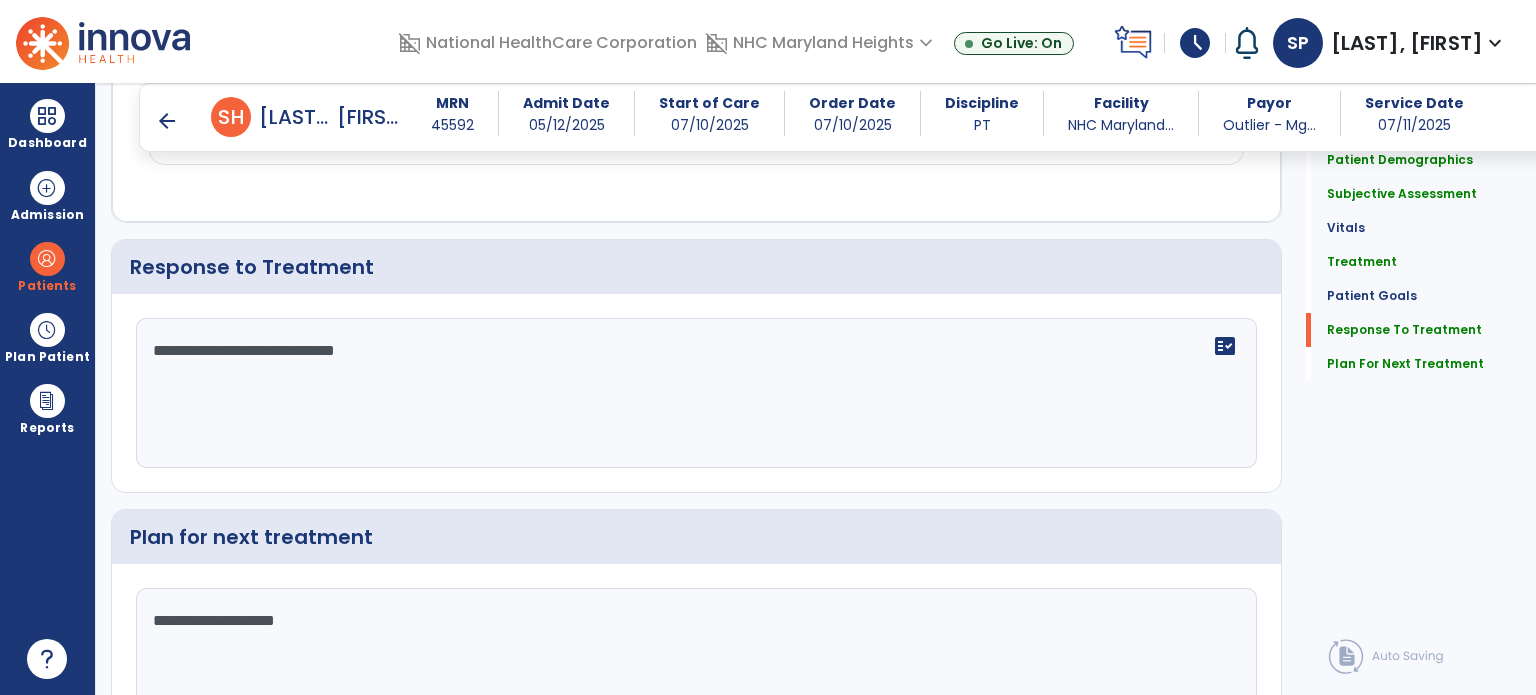 drag, startPoint x: 1529, startPoint y: 611, endPoint x: 1535, endPoint y: 664, distance: 53.338543 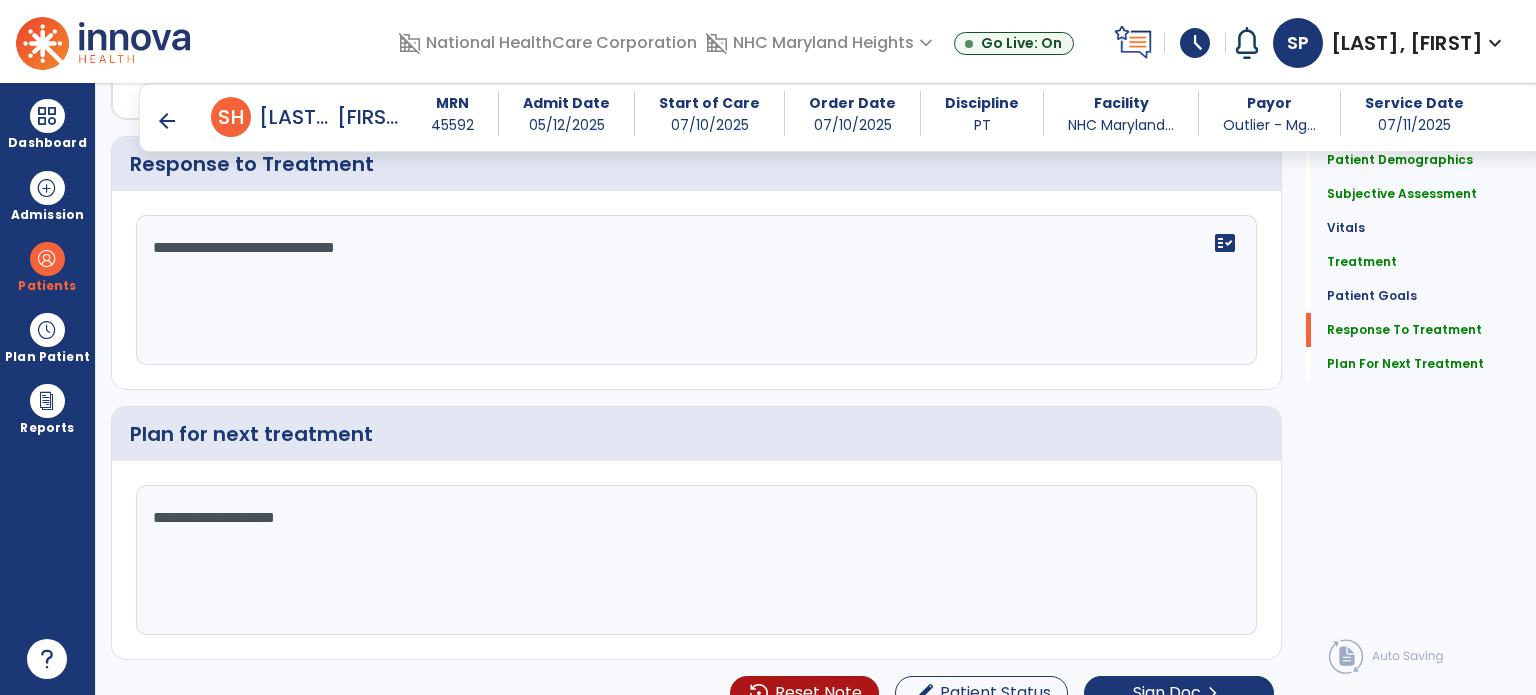 scroll, scrollTop: 2163, scrollLeft: 0, axis: vertical 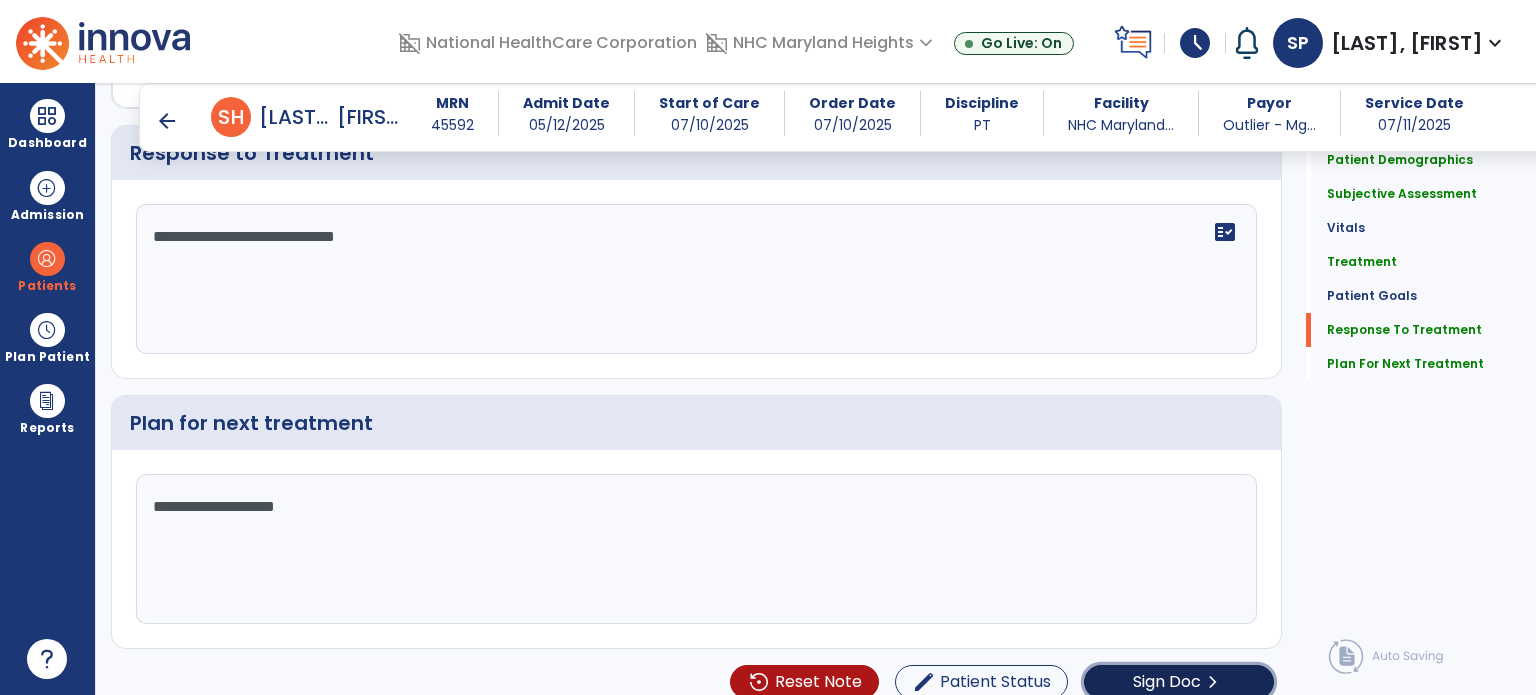 click on "Sign Doc" 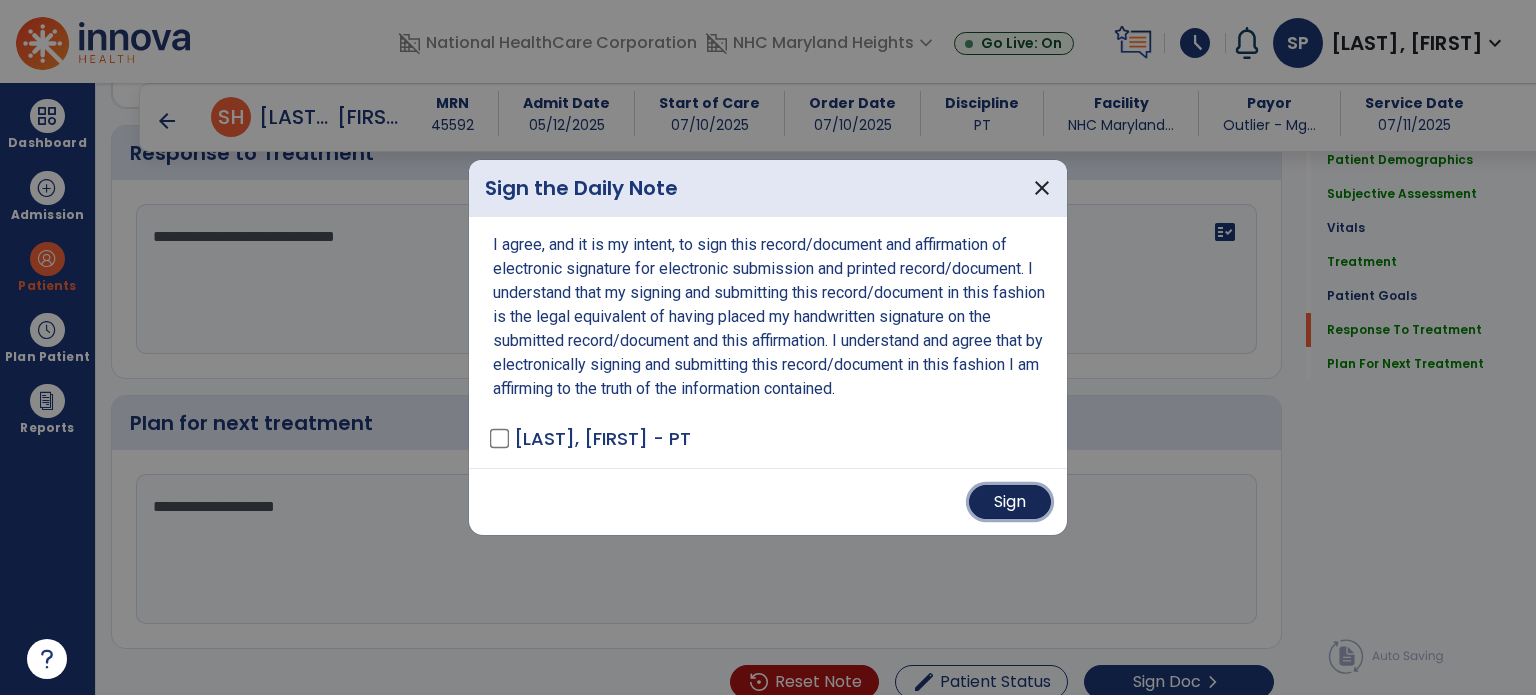 click on "Sign" at bounding box center [1010, 502] 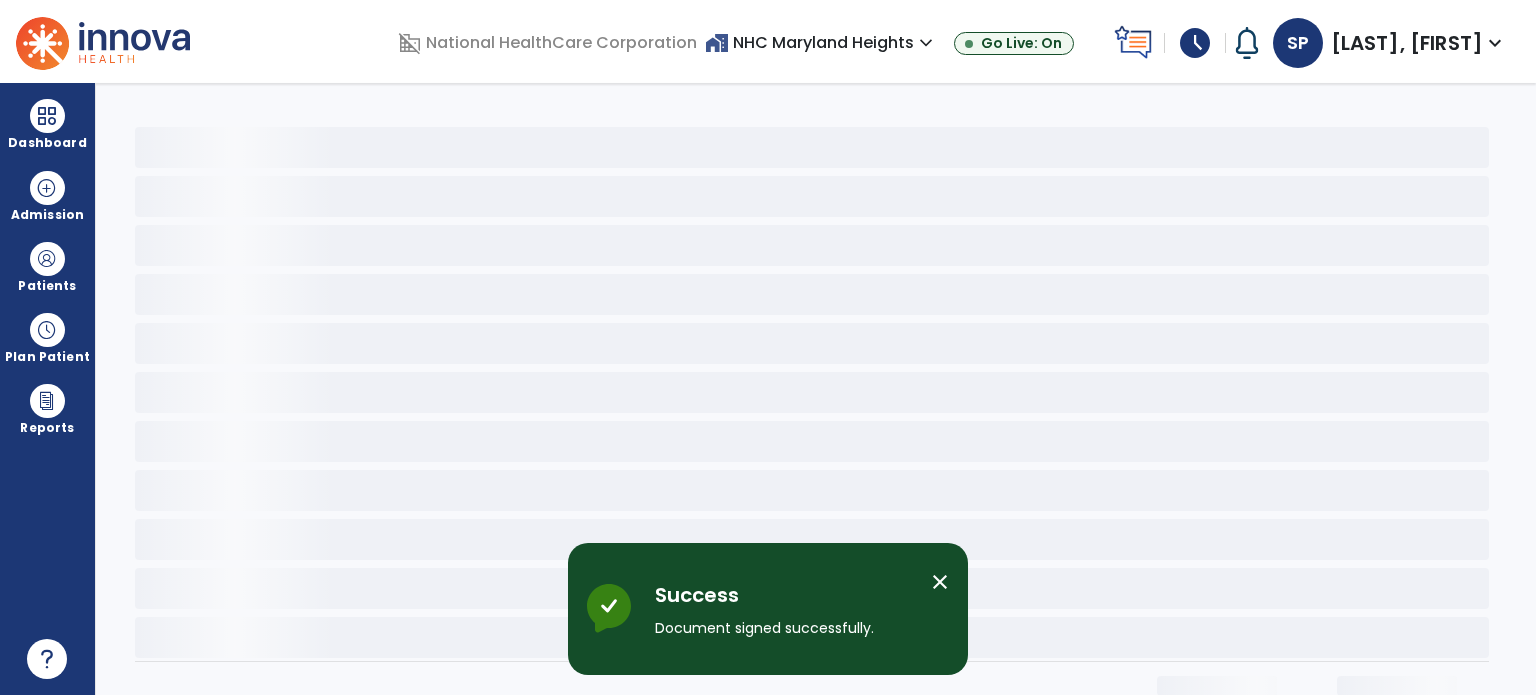 scroll, scrollTop: 0, scrollLeft: 0, axis: both 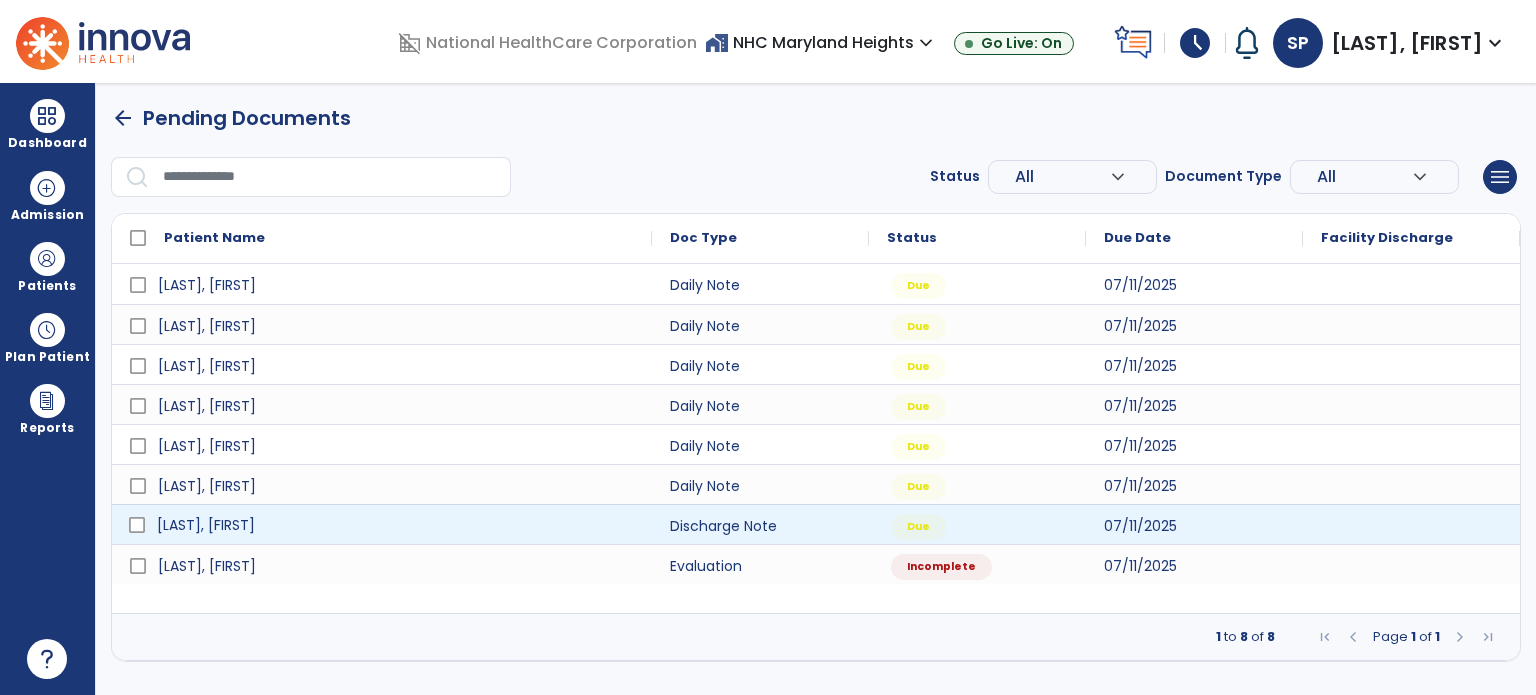 click on "[LAST], [FIRST]" at bounding box center [396, 525] 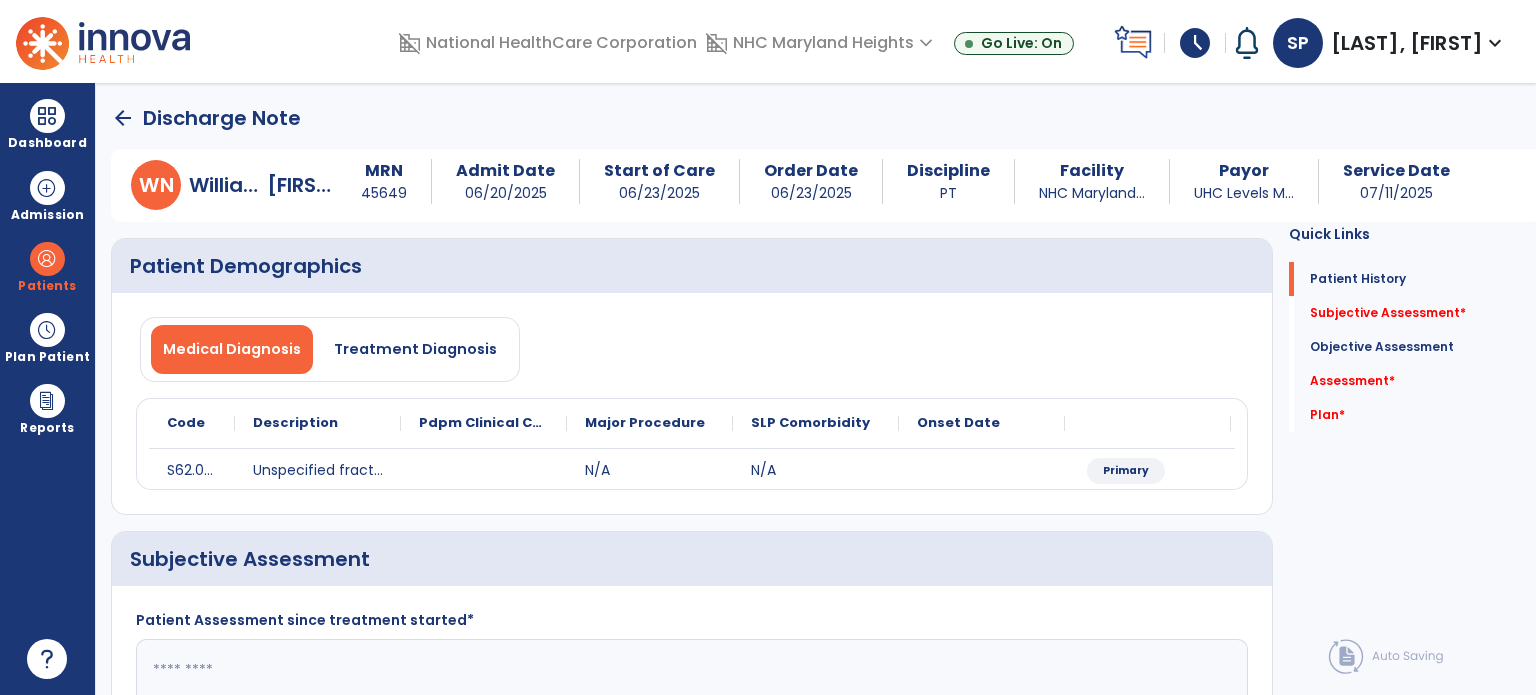 drag, startPoint x: 1527, startPoint y: 159, endPoint x: 1535, endPoint y: 213, distance: 54.589375 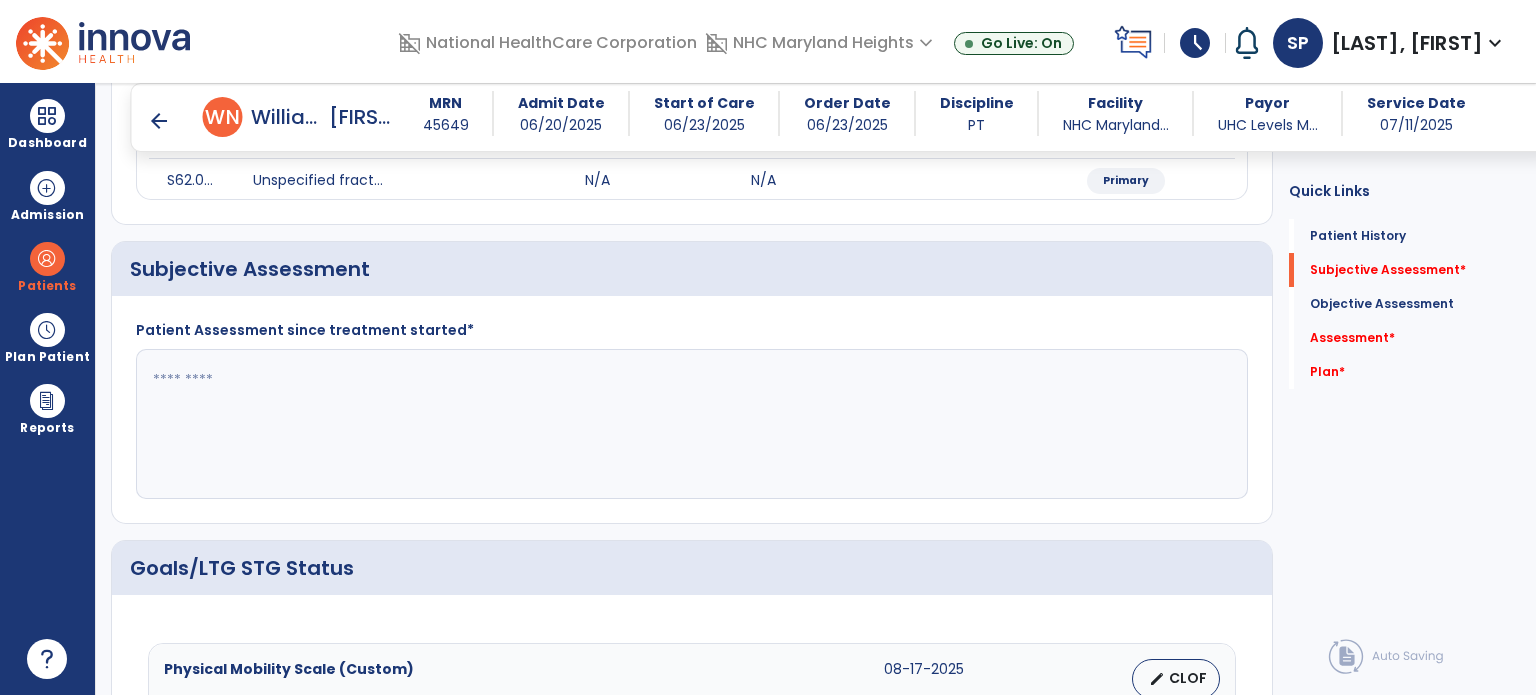 scroll, scrollTop: 257, scrollLeft: 0, axis: vertical 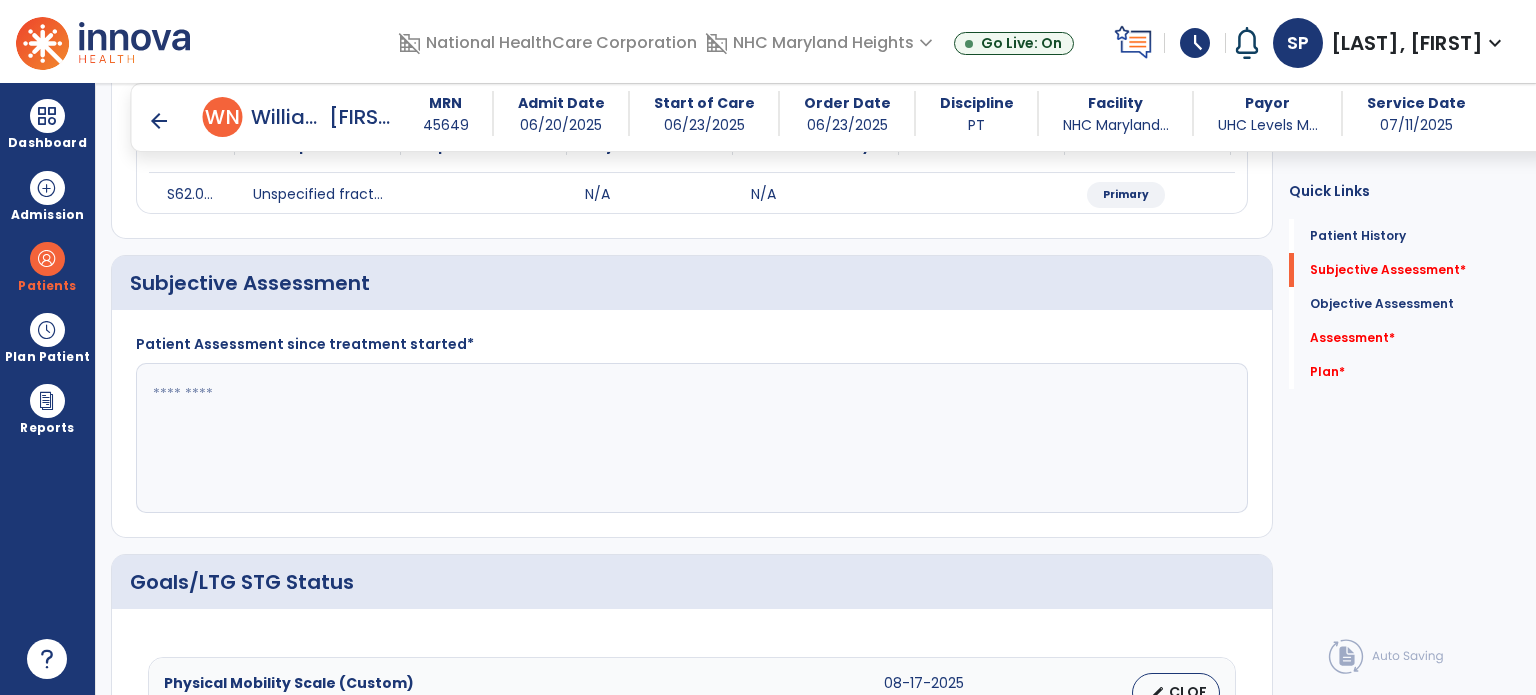 click 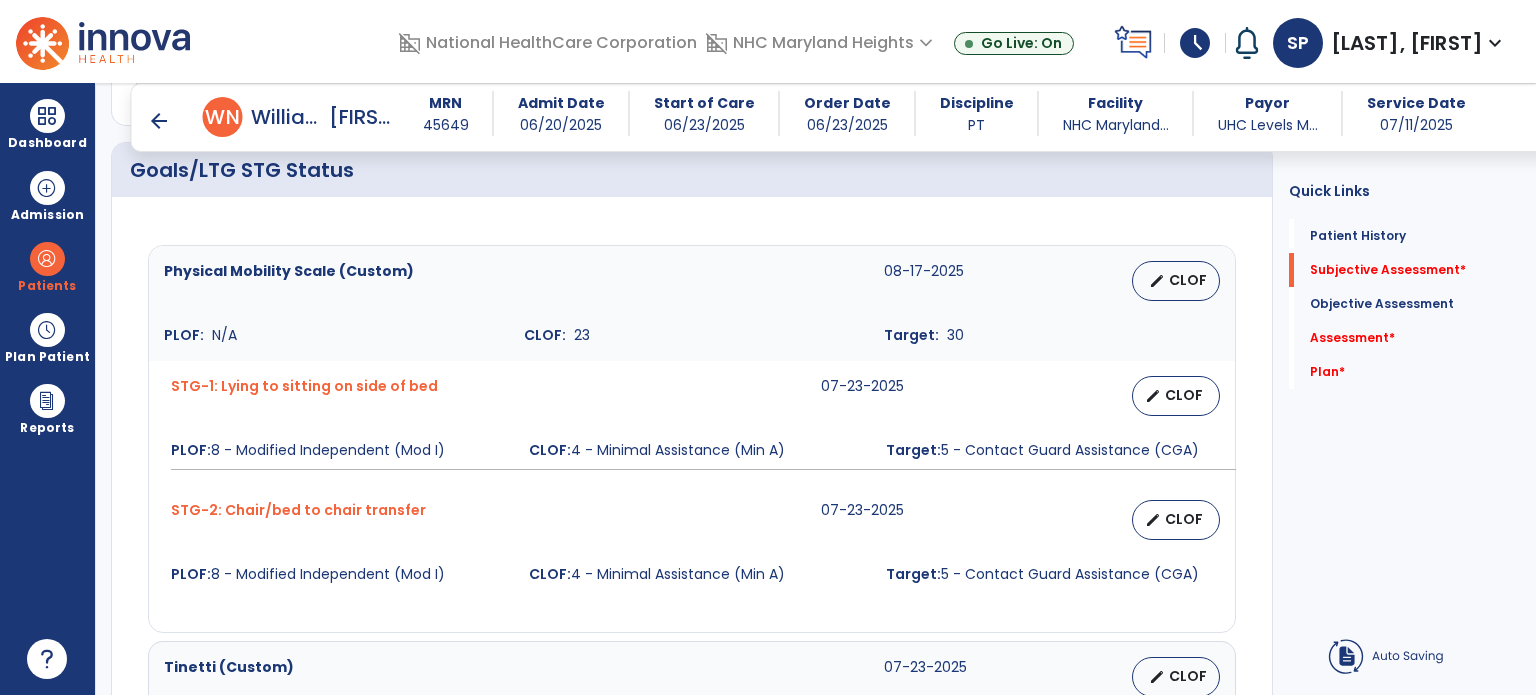 scroll, scrollTop: 677, scrollLeft: 0, axis: vertical 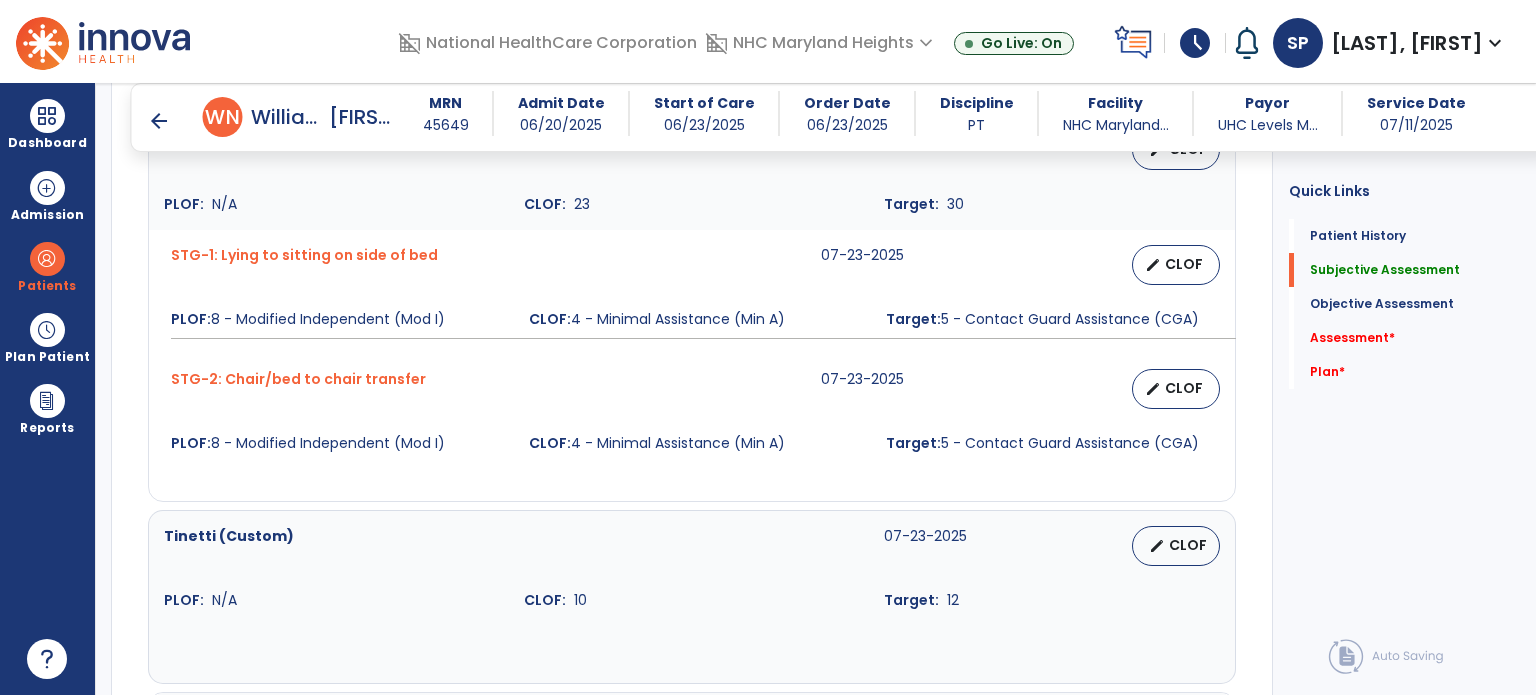 type on "**********" 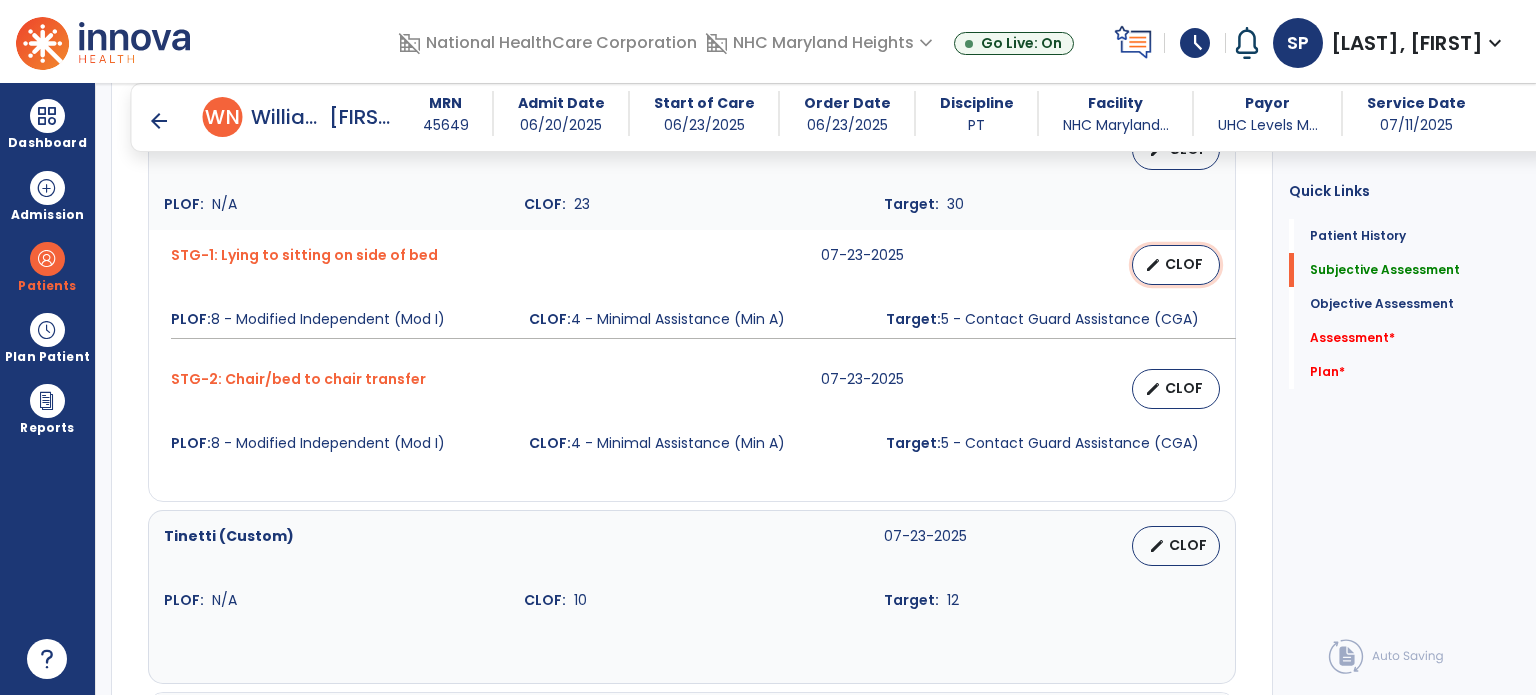 click on "CLOF" at bounding box center [1184, 264] 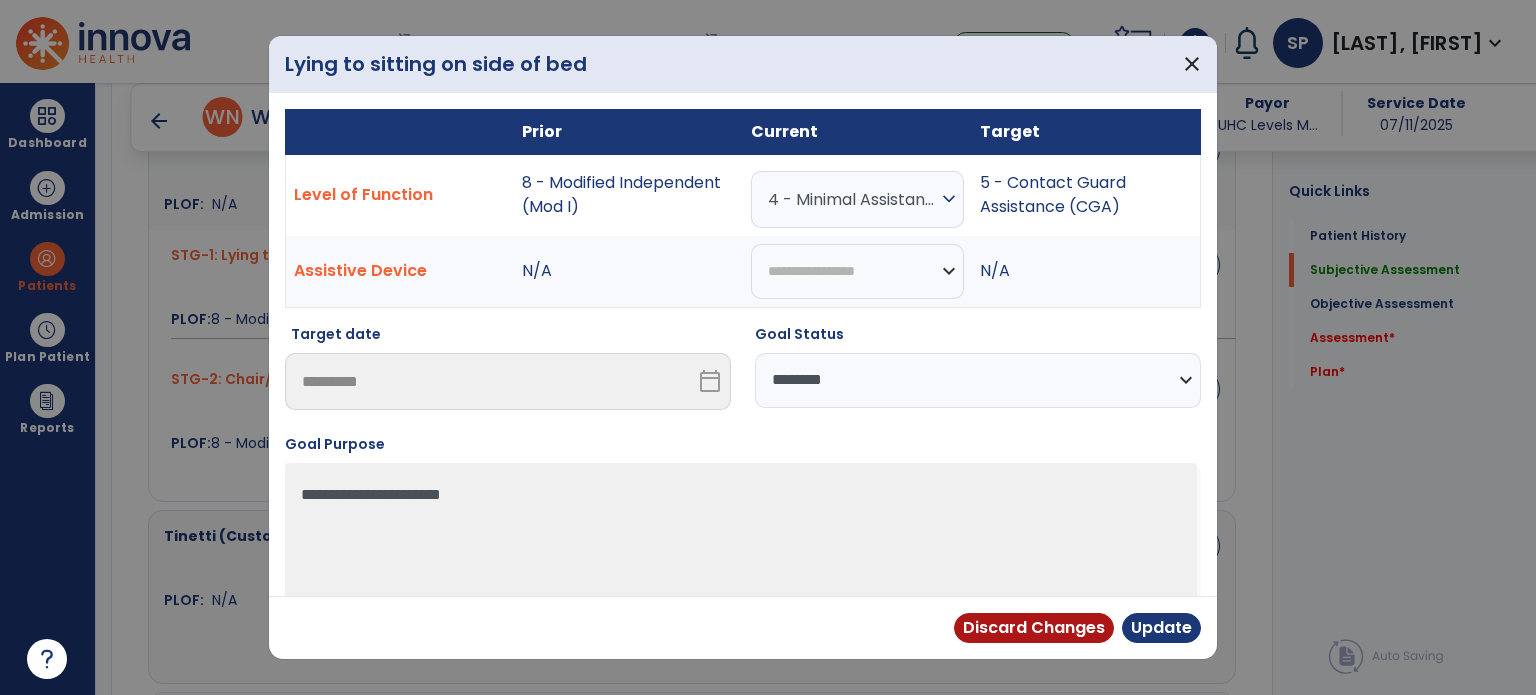 click on "4 - Minimal Assistance (Min A)" at bounding box center (852, 199) 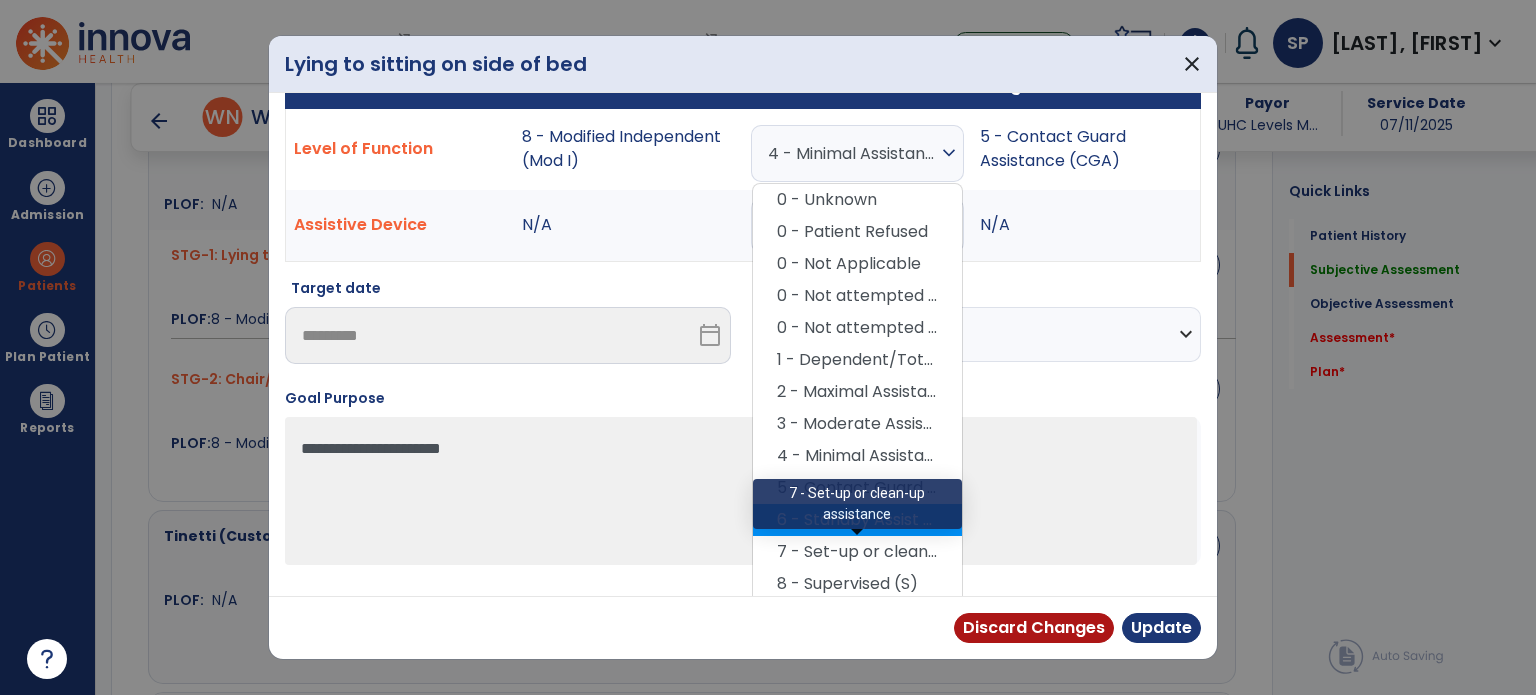scroll, scrollTop: 80, scrollLeft: 0, axis: vertical 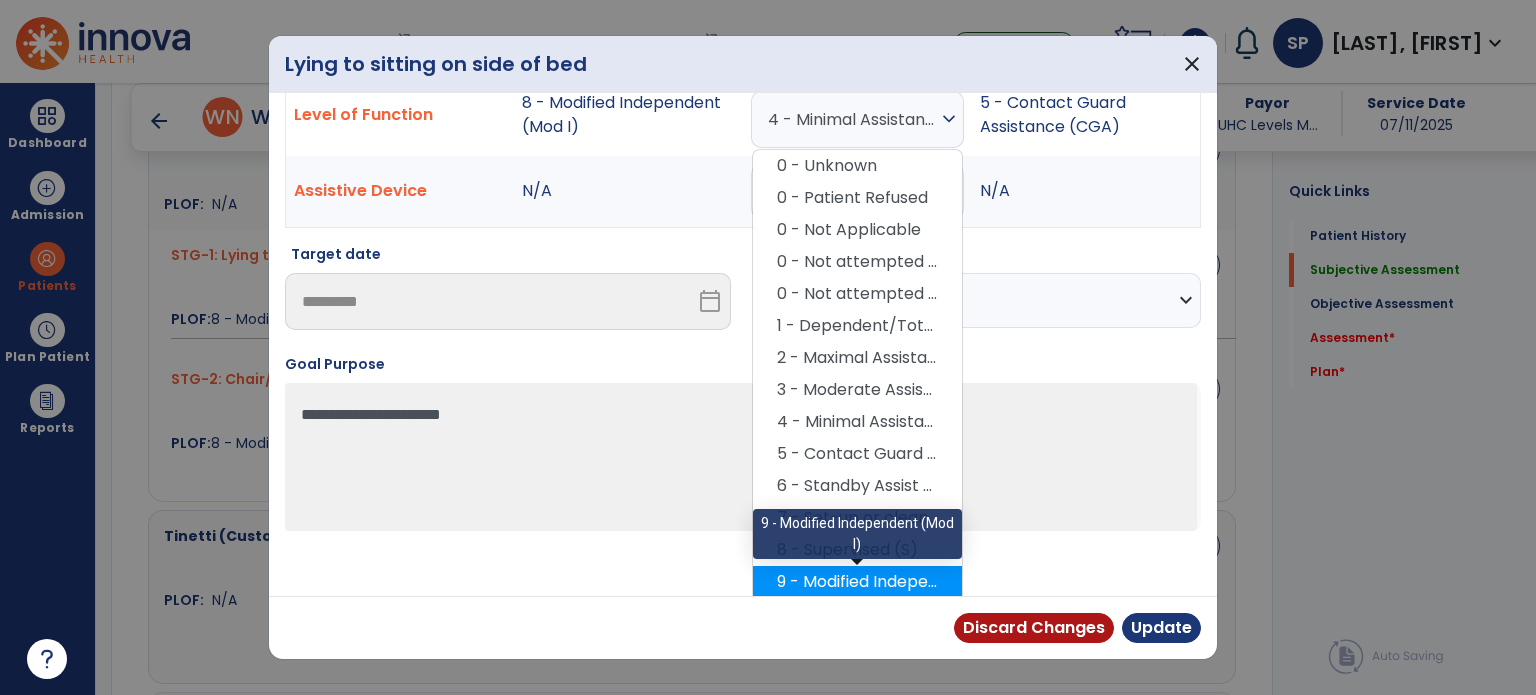 click on "9 - Modified Independent (Mod I)" at bounding box center [857, 582] 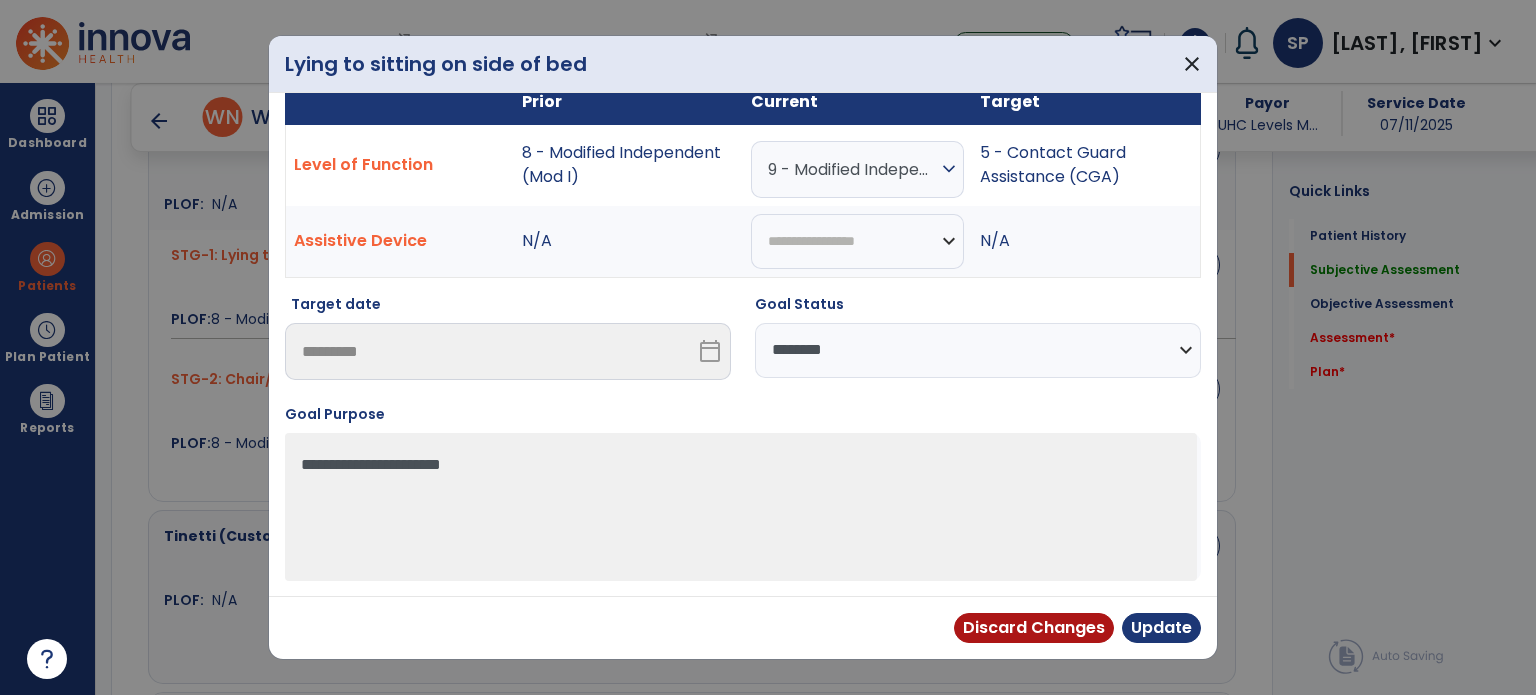 scroll, scrollTop: 28, scrollLeft: 0, axis: vertical 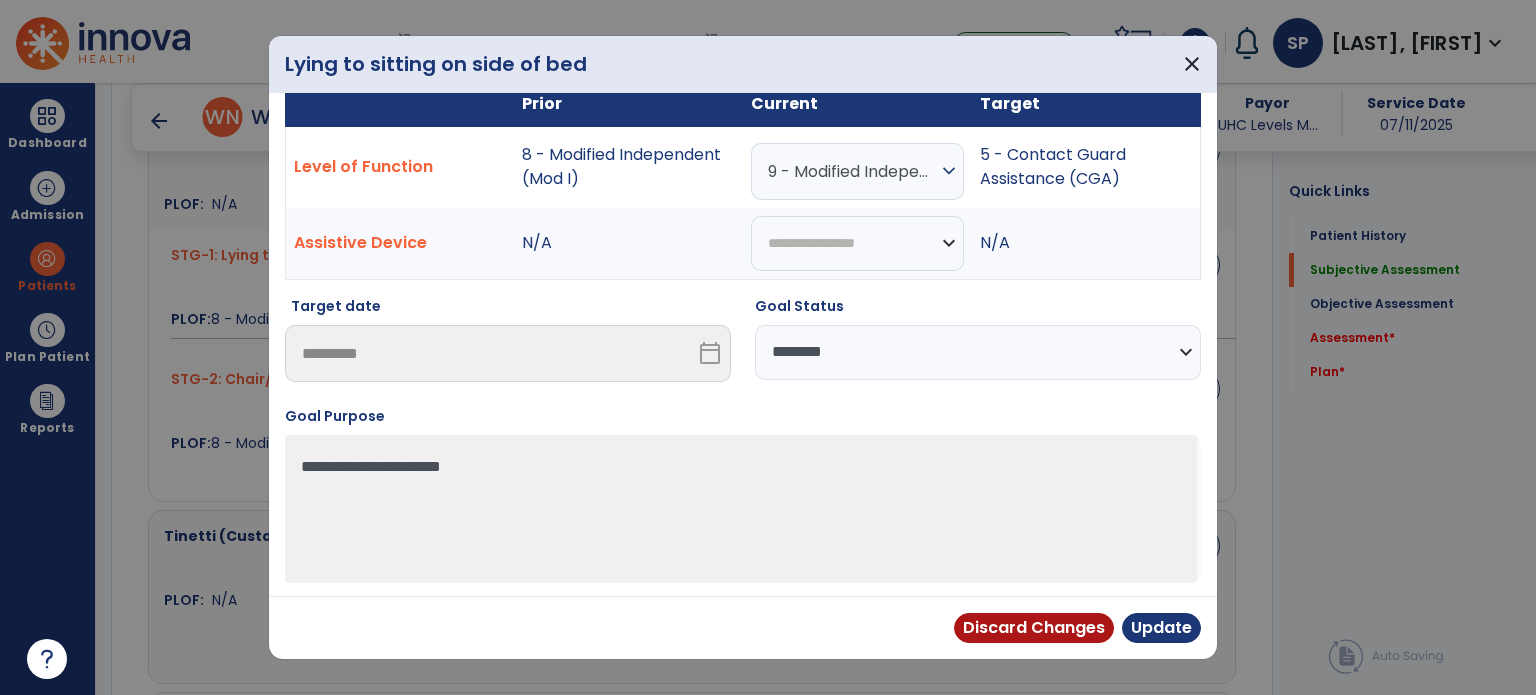 click on "**********" at bounding box center [743, 345] 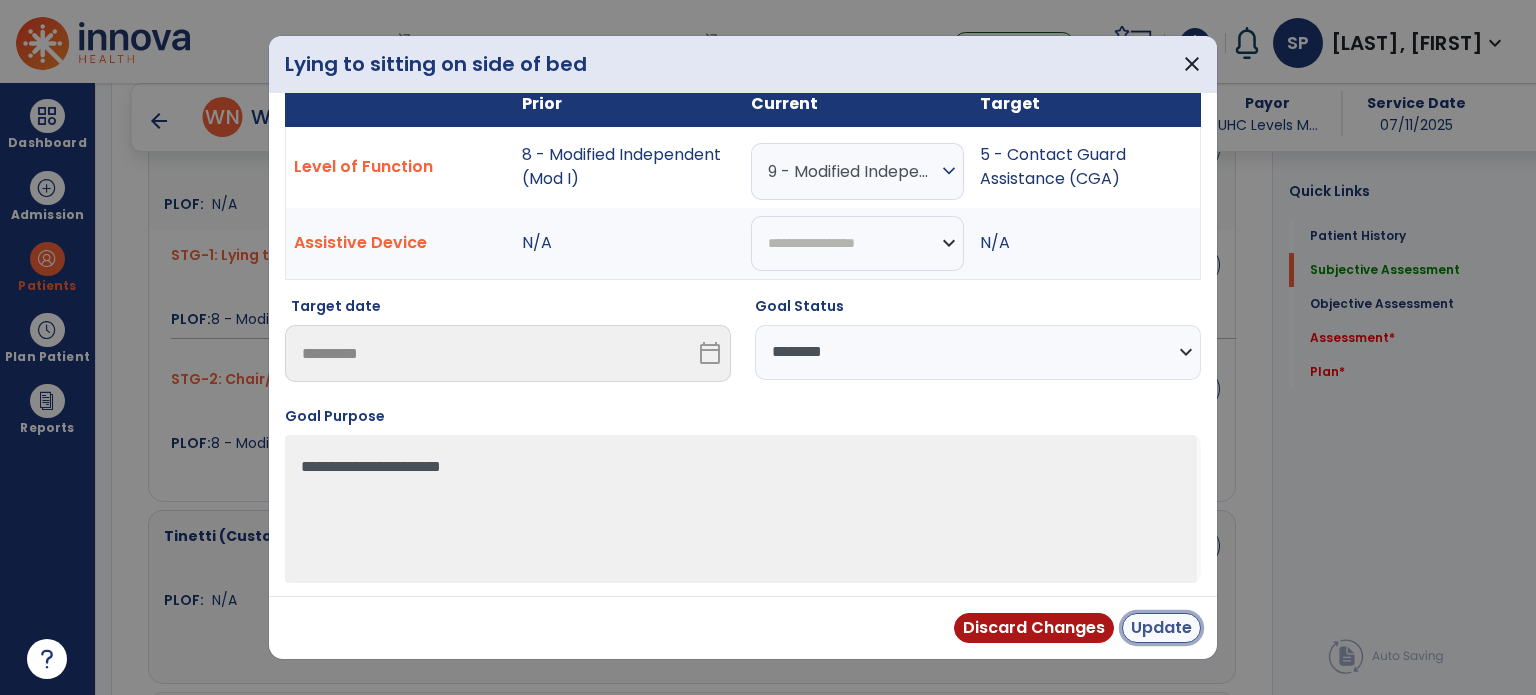 click on "Update" at bounding box center (1161, 628) 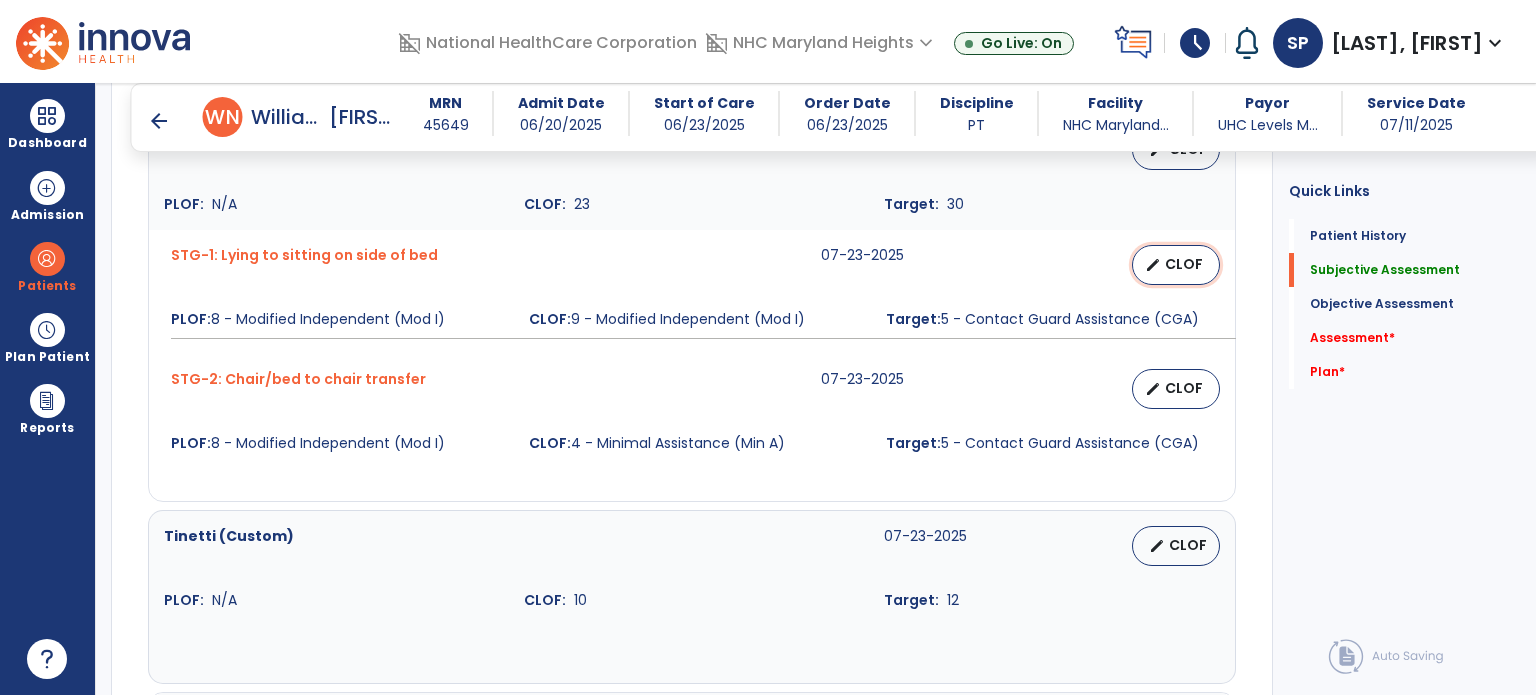 click on "edit" at bounding box center (1153, 265) 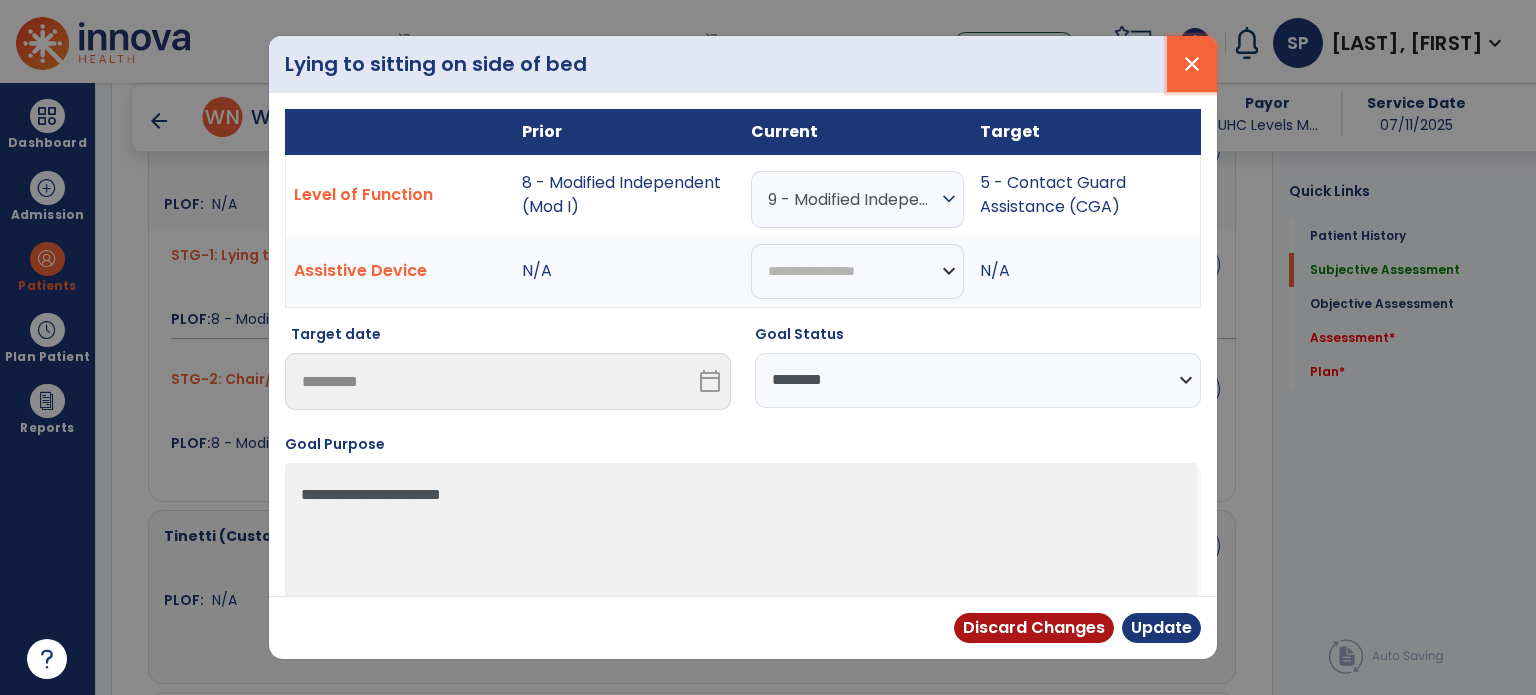 click on "close" at bounding box center [1192, 64] 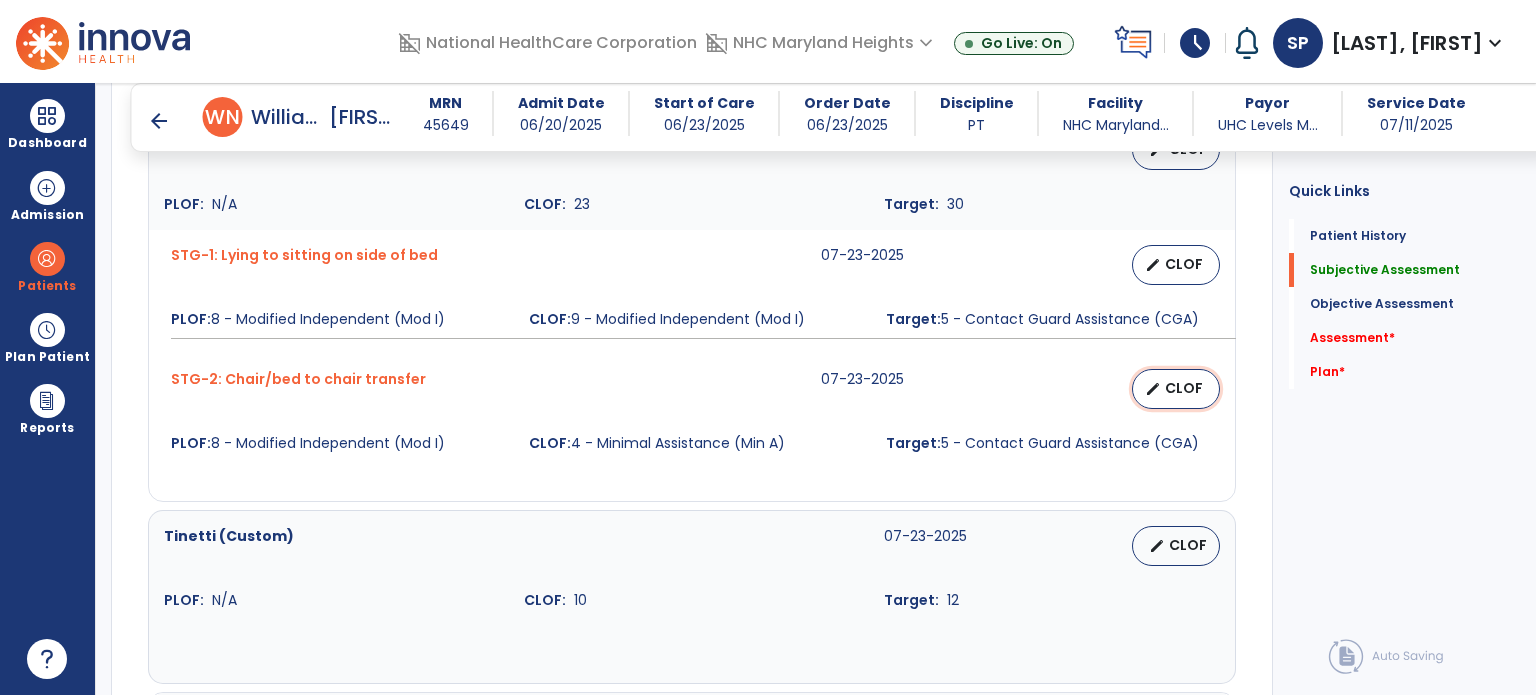 click on "edit   CLOF" at bounding box center (1176, 389) 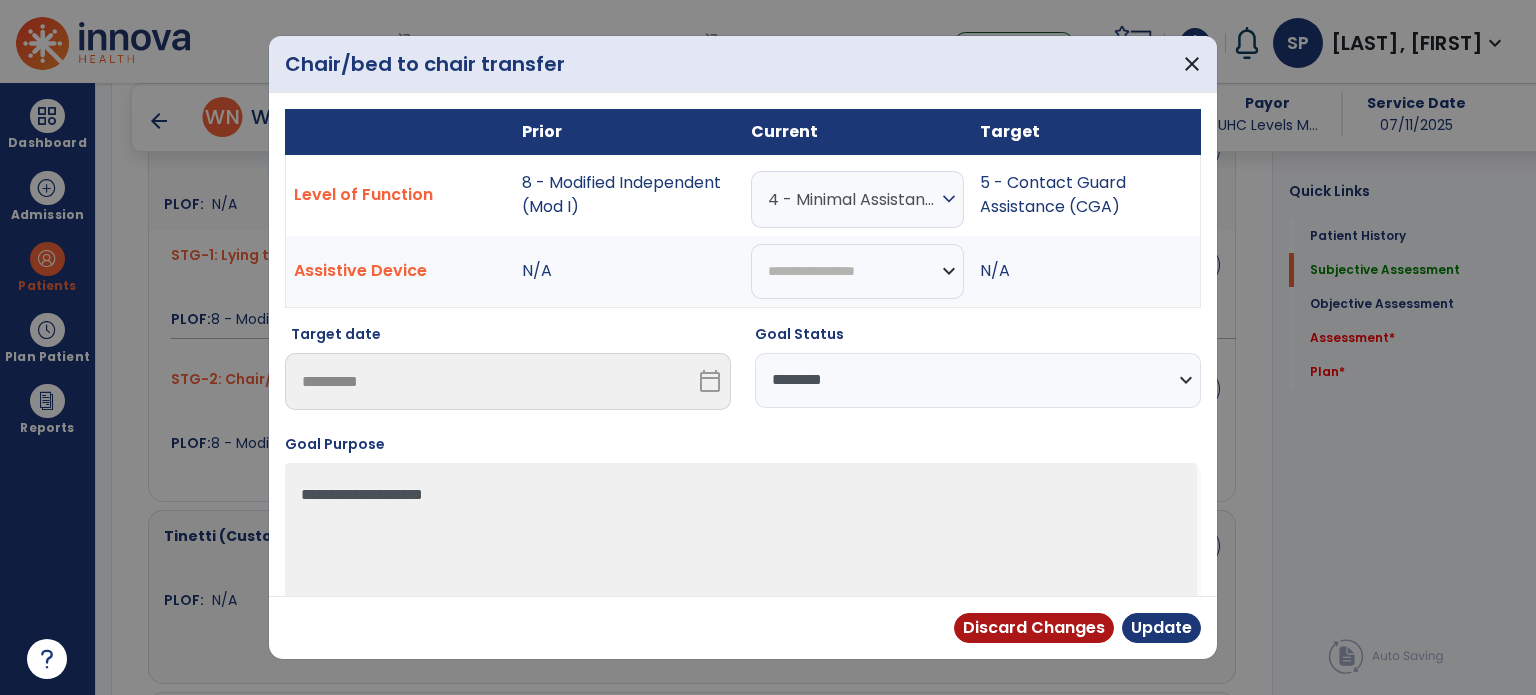 click on "4 - Minimal Assistance (Min A)" at bounding box center (852, 199) 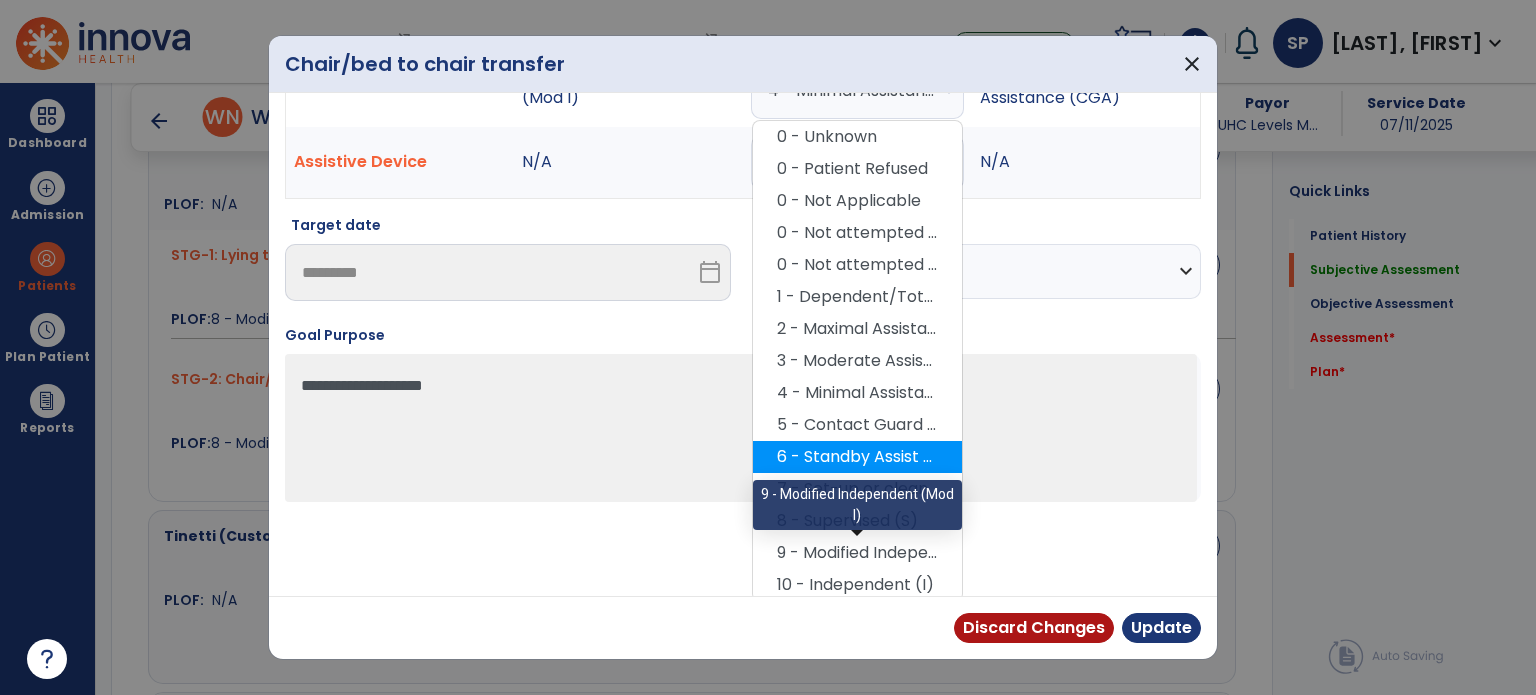 scroll, scrollTop: 112, scrollLeft: 0, axis: vertical 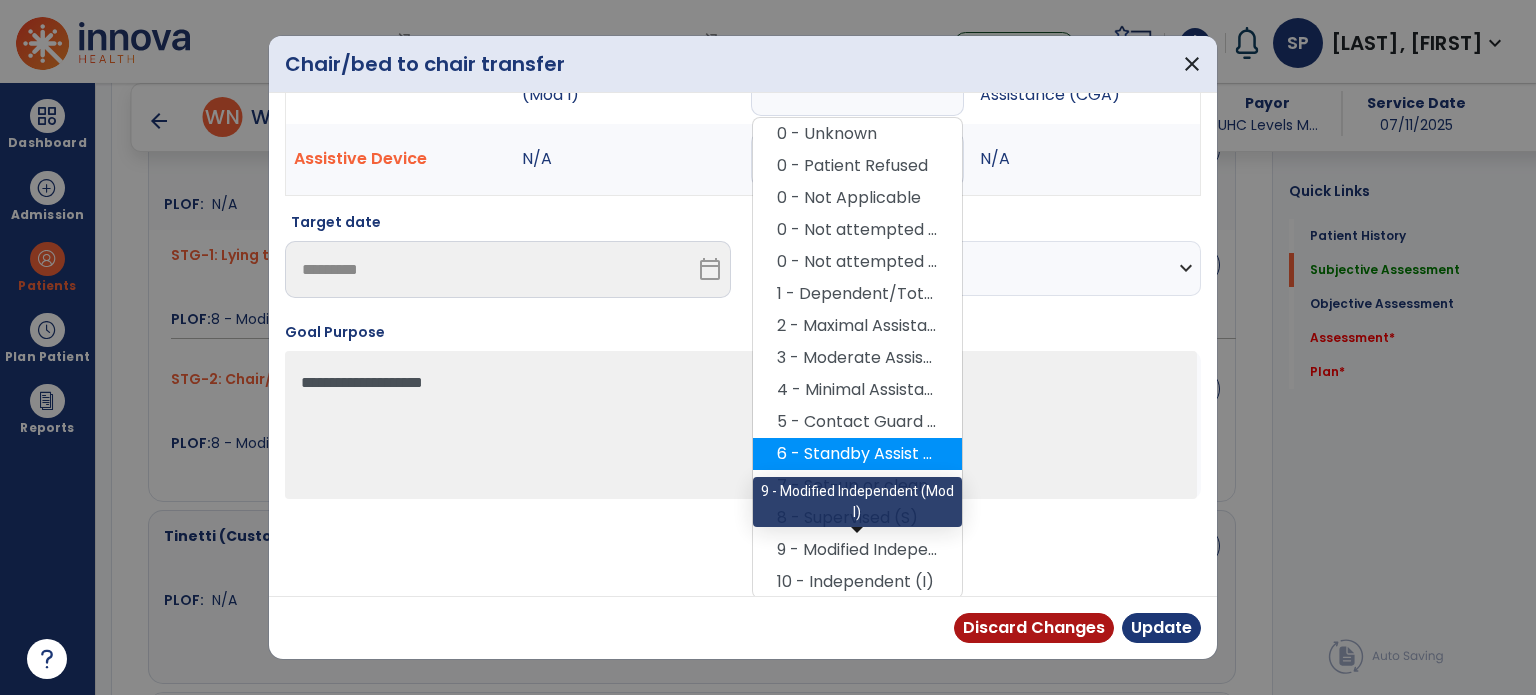 click on "9 - Modified Independent (Mod I)" at bounding box center (857, 550) 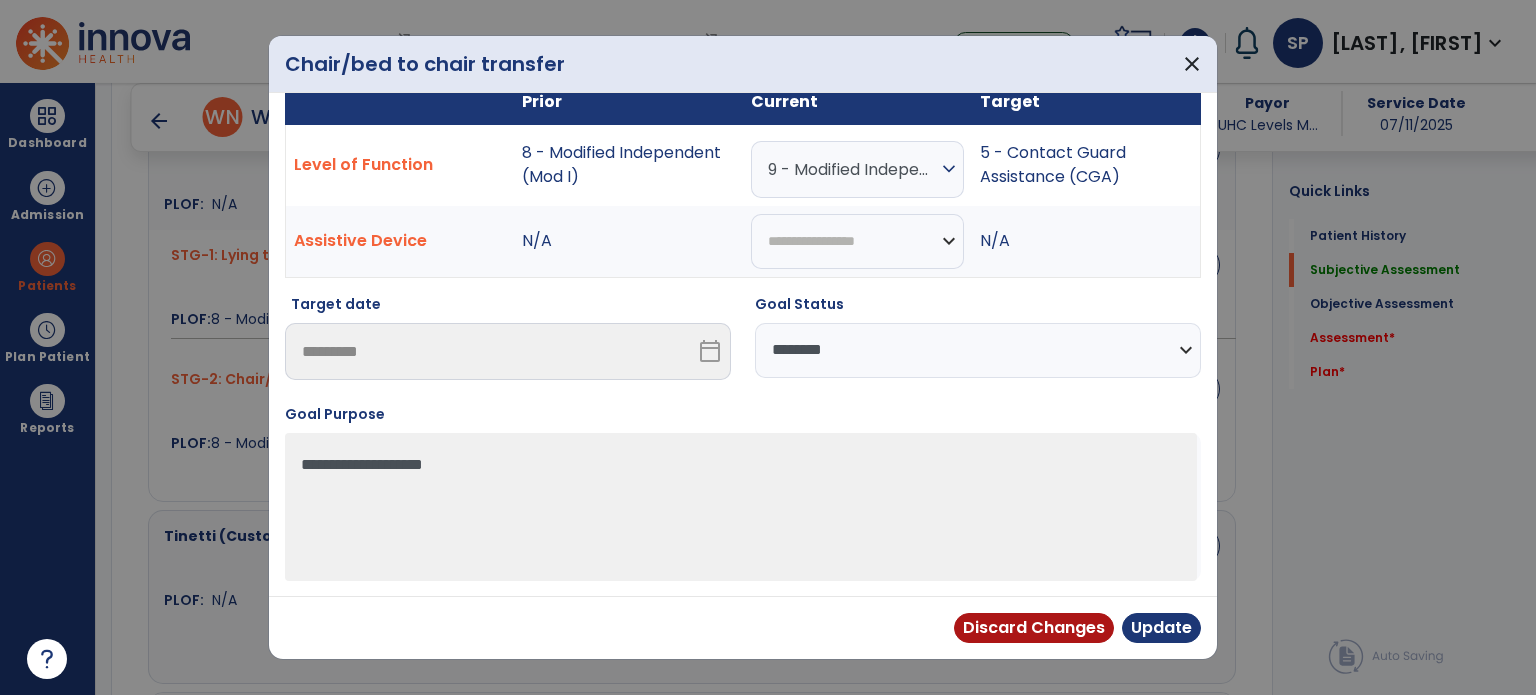 scroll, scrollTop: 28, scrollLeft: 0, axis: vertical 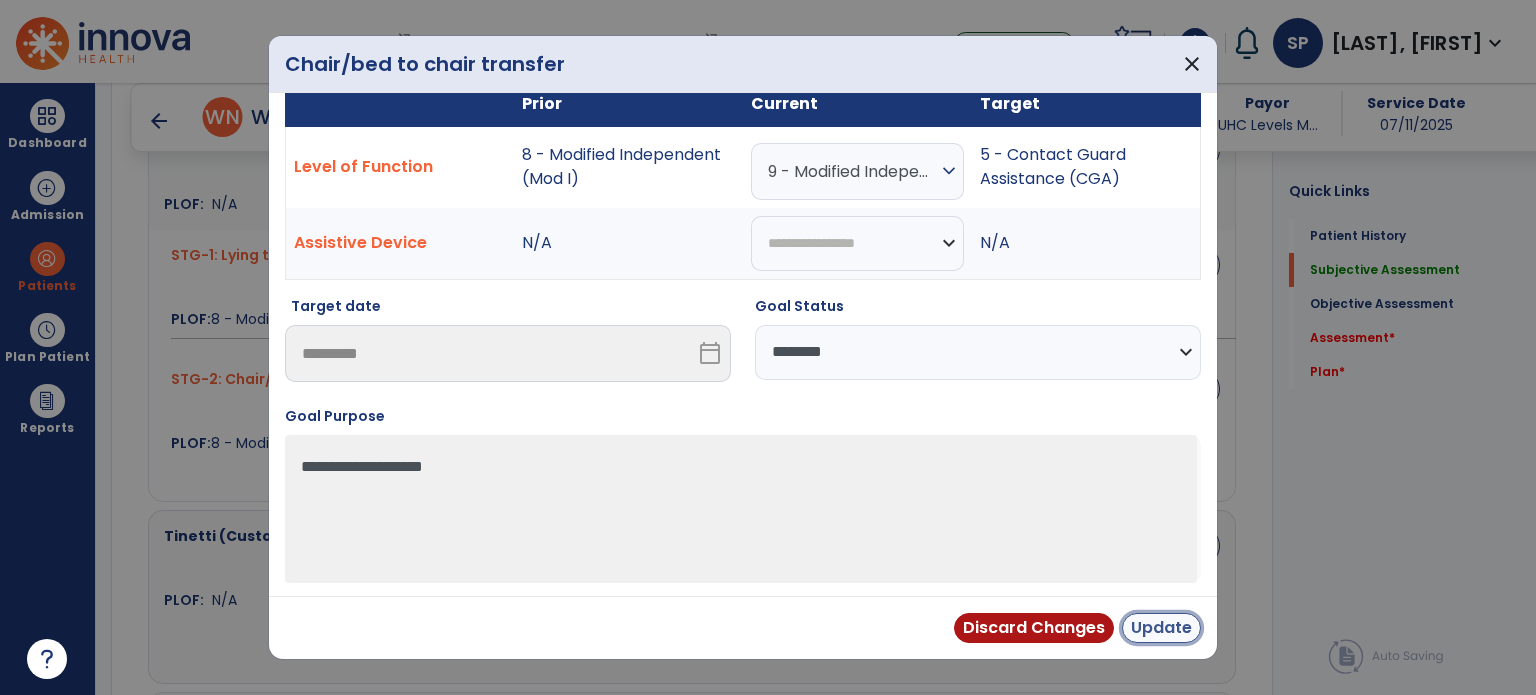 click on "Update" at bounding box center (1161, 628) 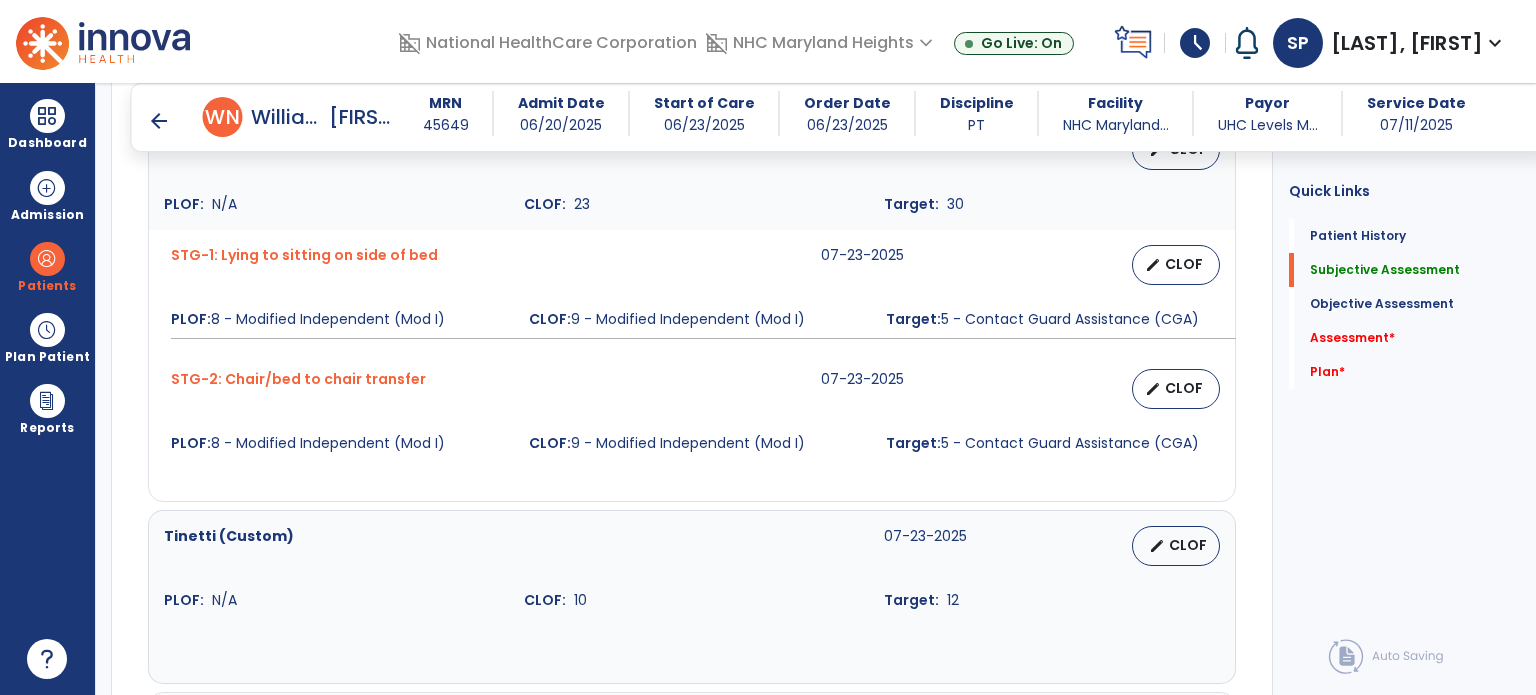 drag, startPoint x: 1529, startPoint y: 302, endPoint x: 1535, endPoint y: 345, distance: 43.416588 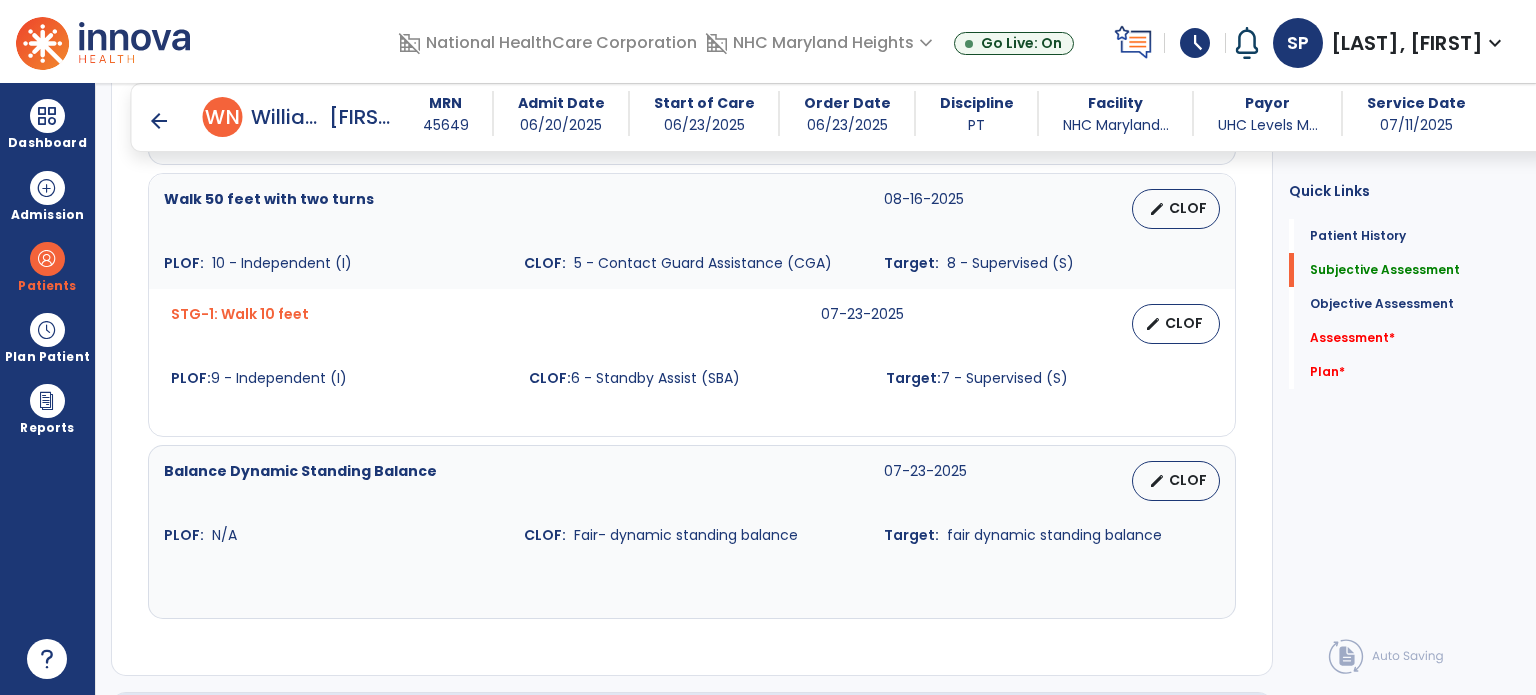 scroll, scrollTop: 1337, scrollLeft: 0, axis: vertical 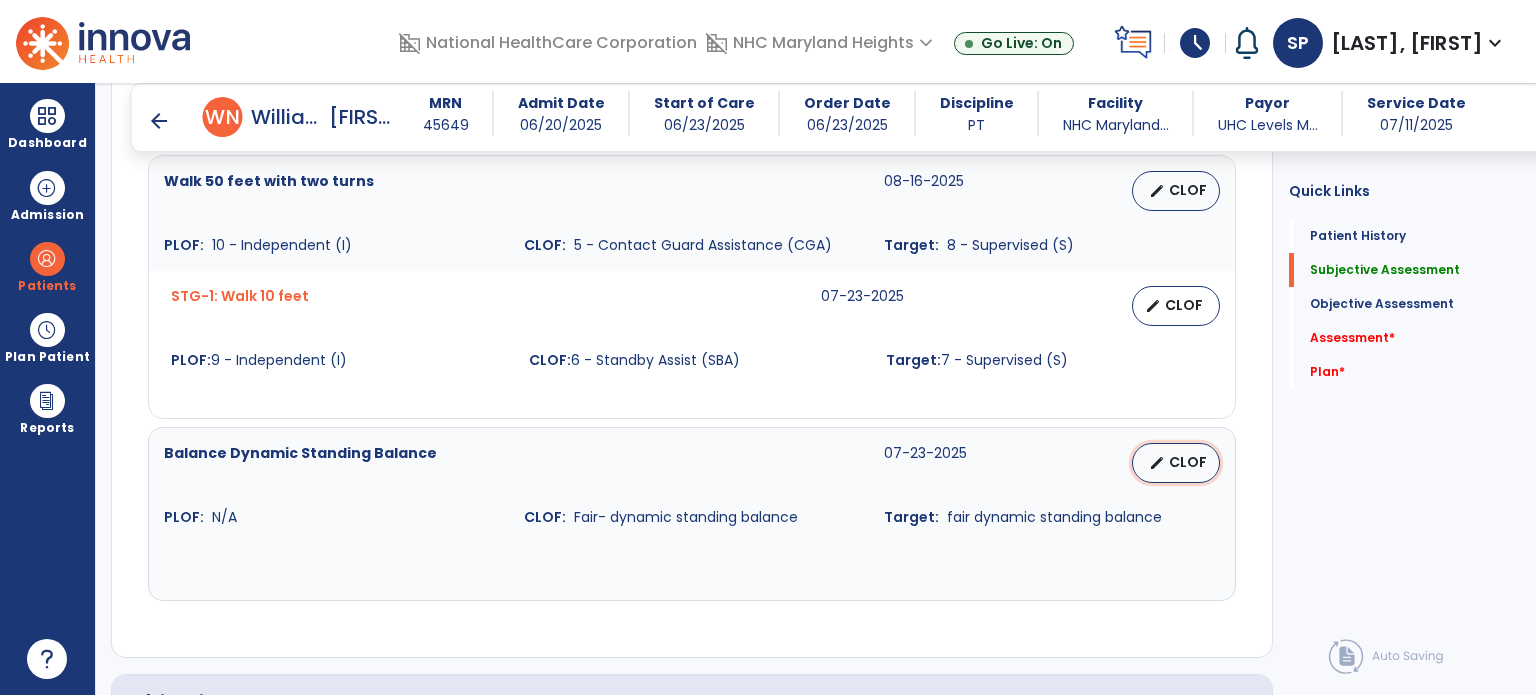 click on "edit   CLOF" at bounding box center (1176, 463) 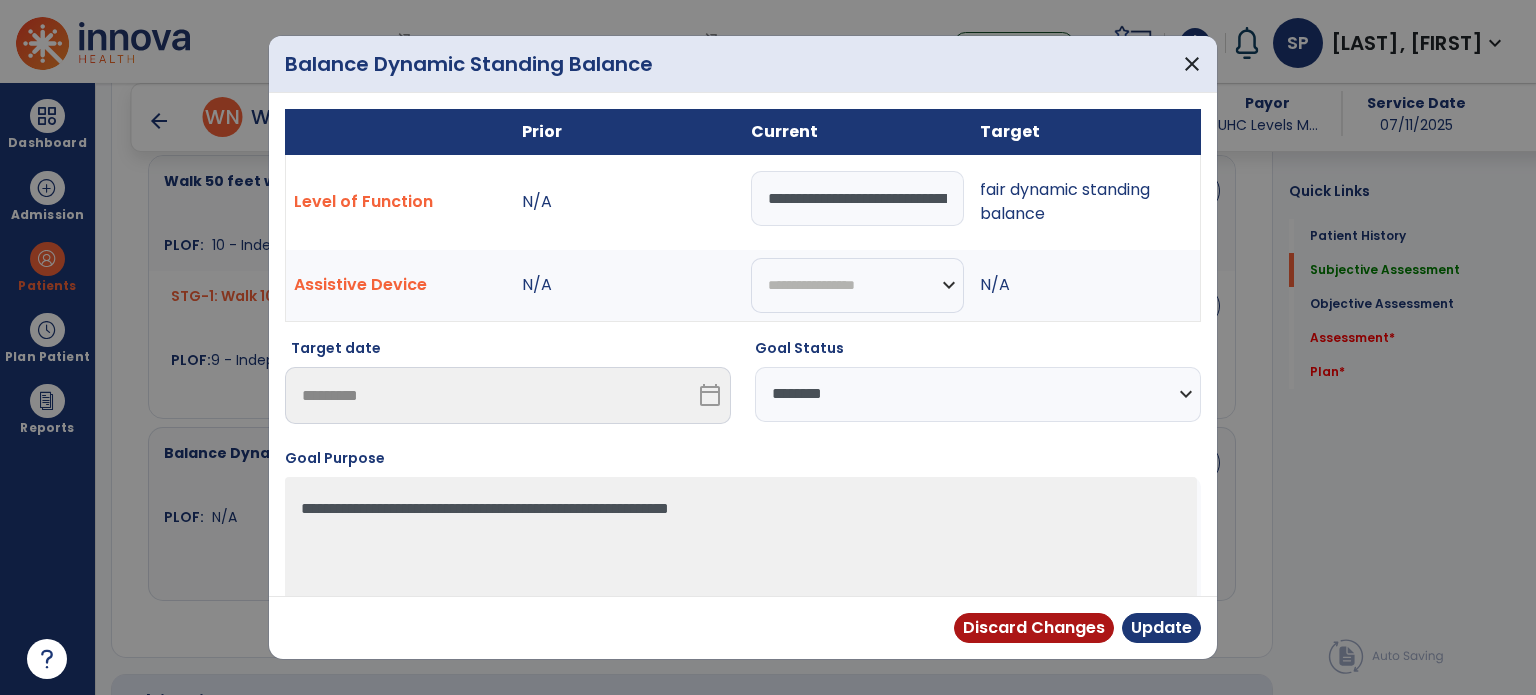 click on "**********" at bounding box center [857, 198] 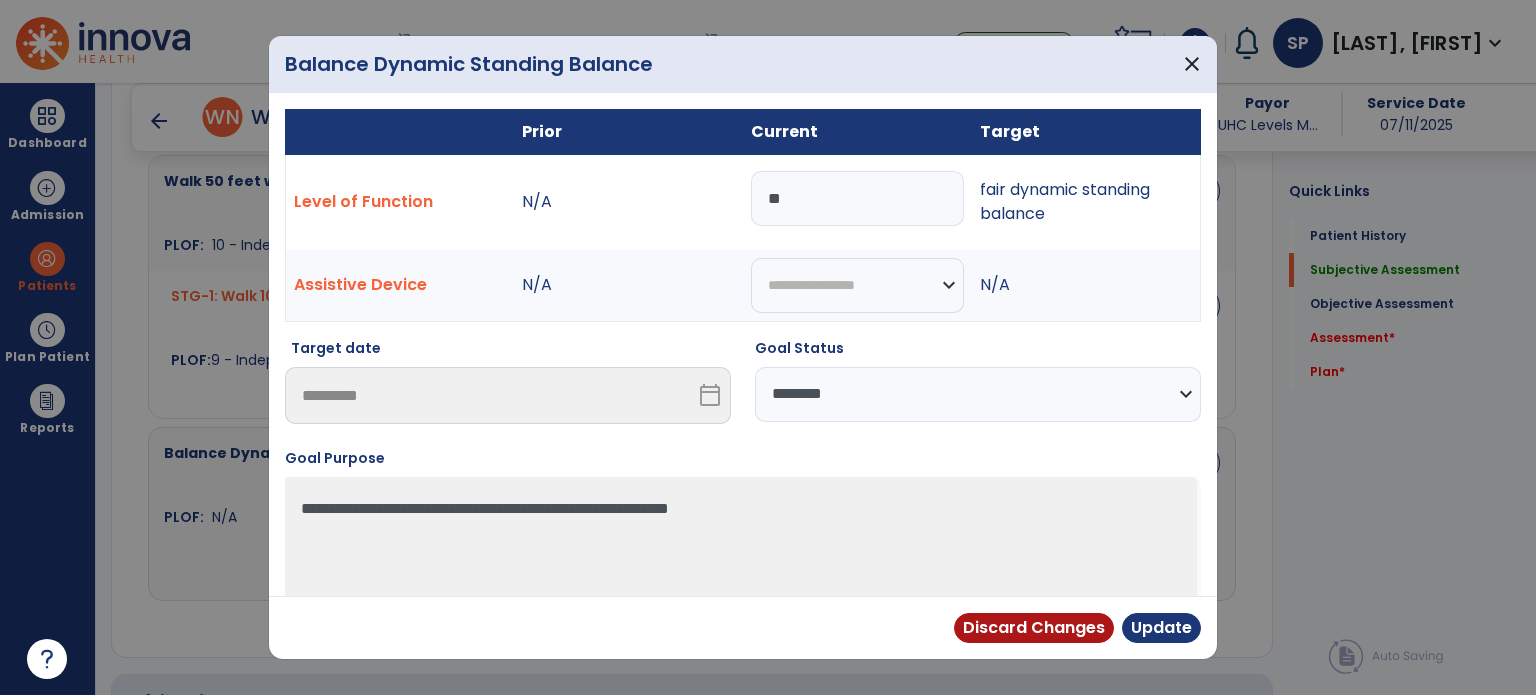 type on "*" 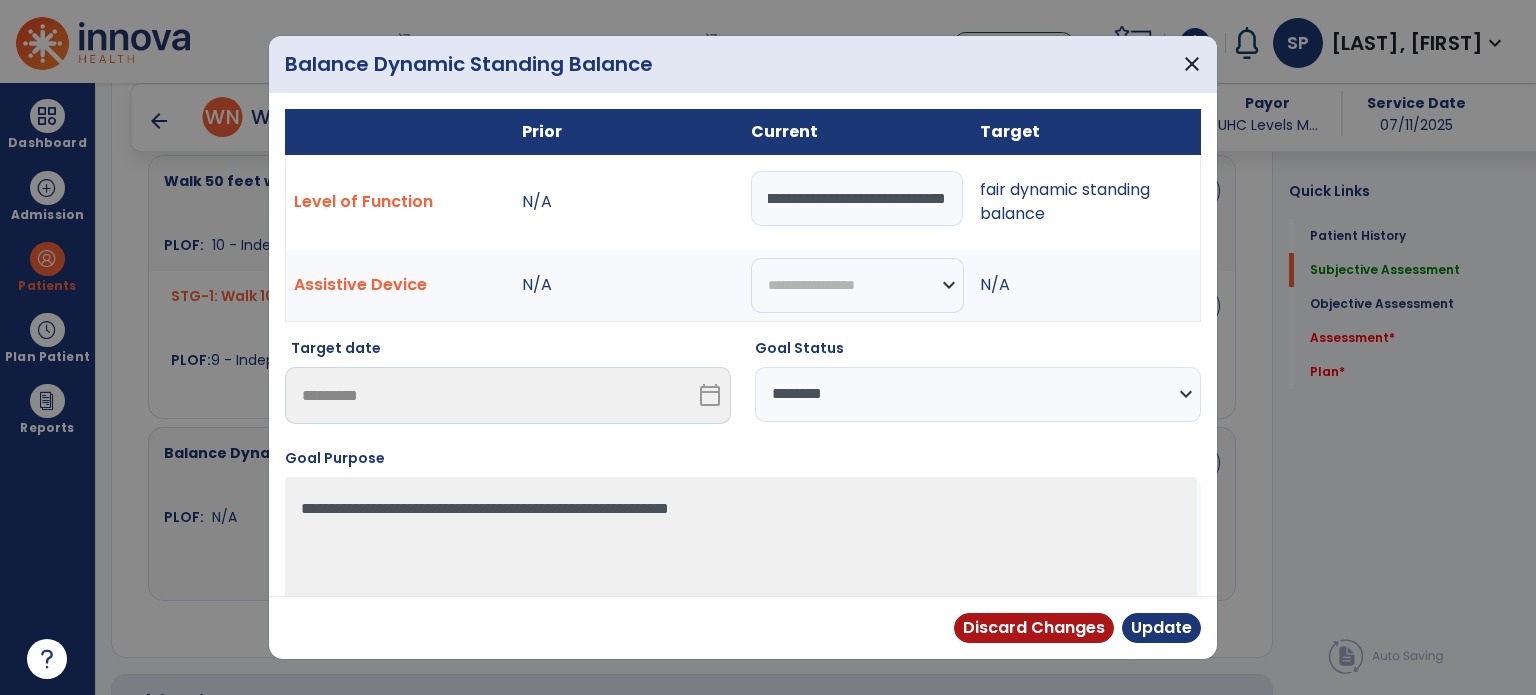 scroll, scrollTop: 0, scrollLeft: 95, axis: horizontal 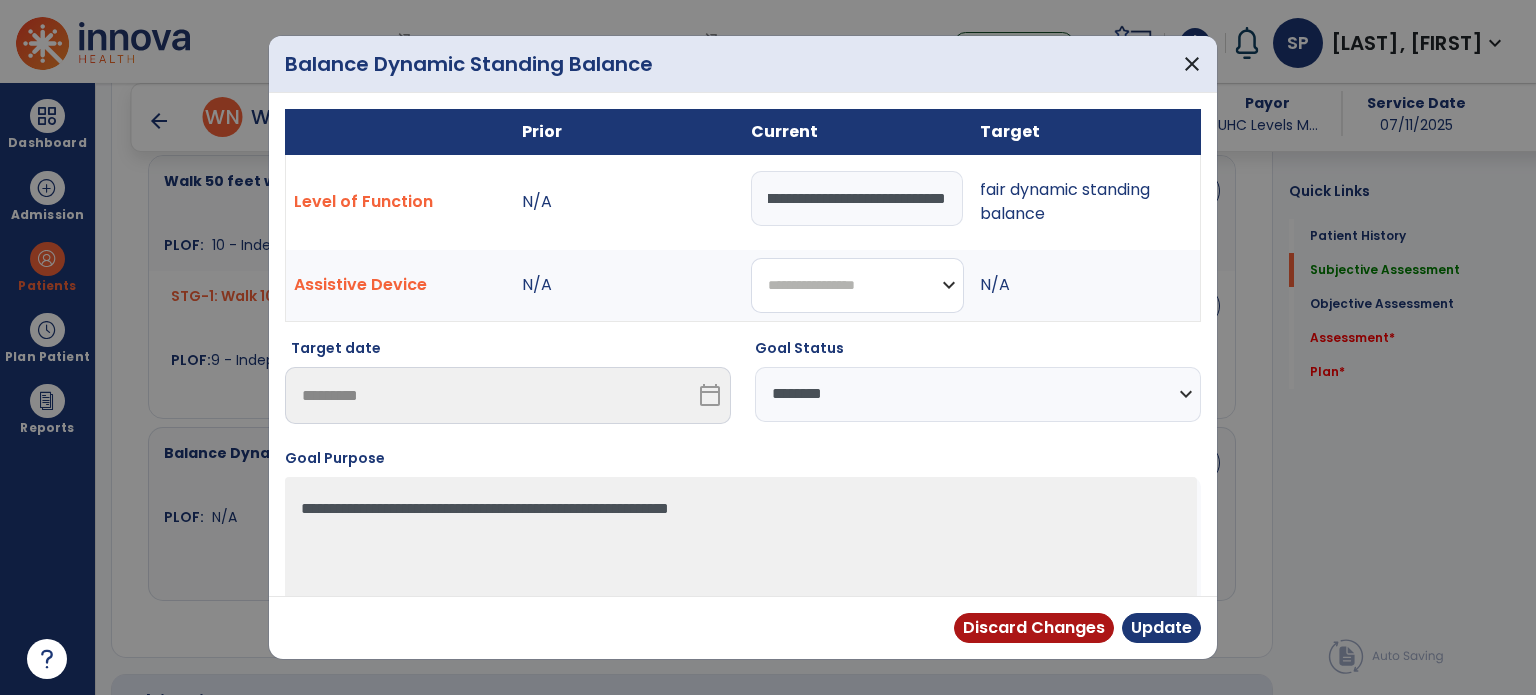 click on "**********" at bounding box center [857, 285] 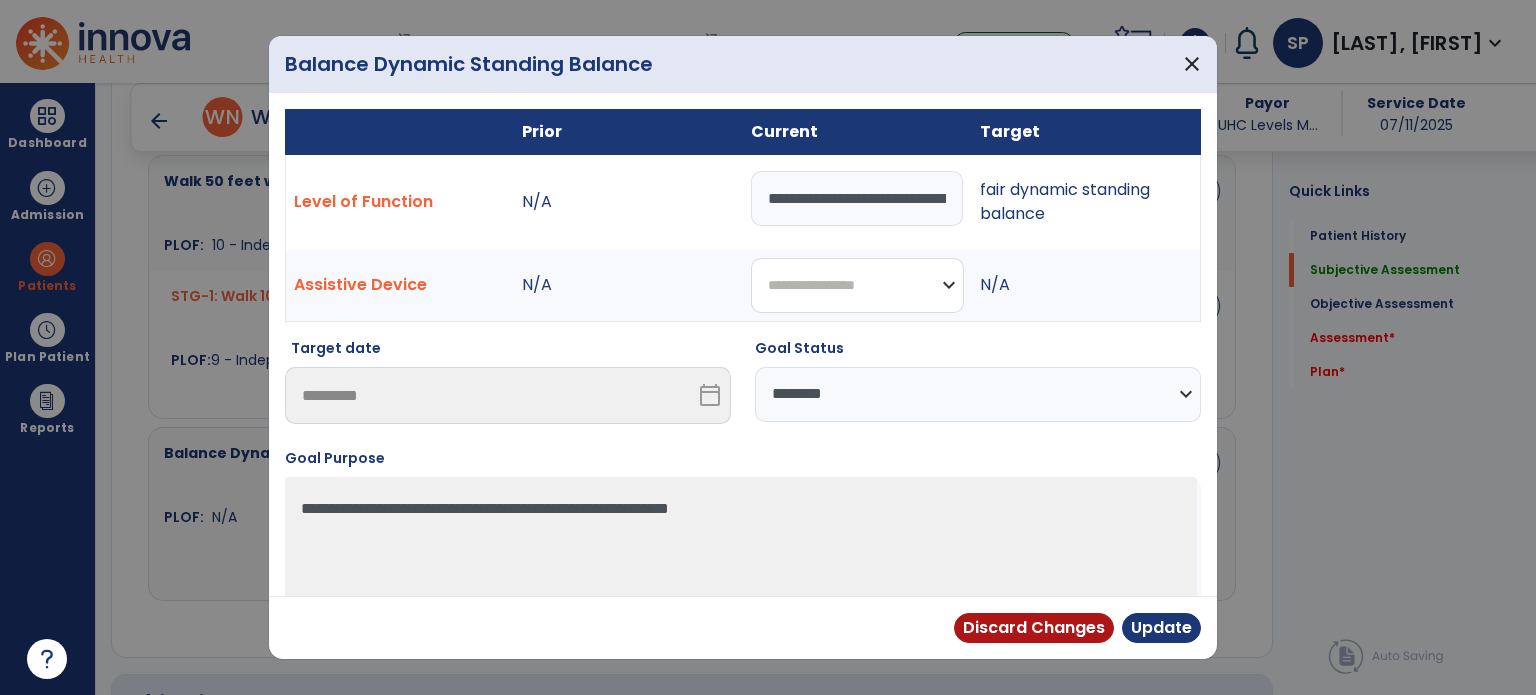 select on "**********" 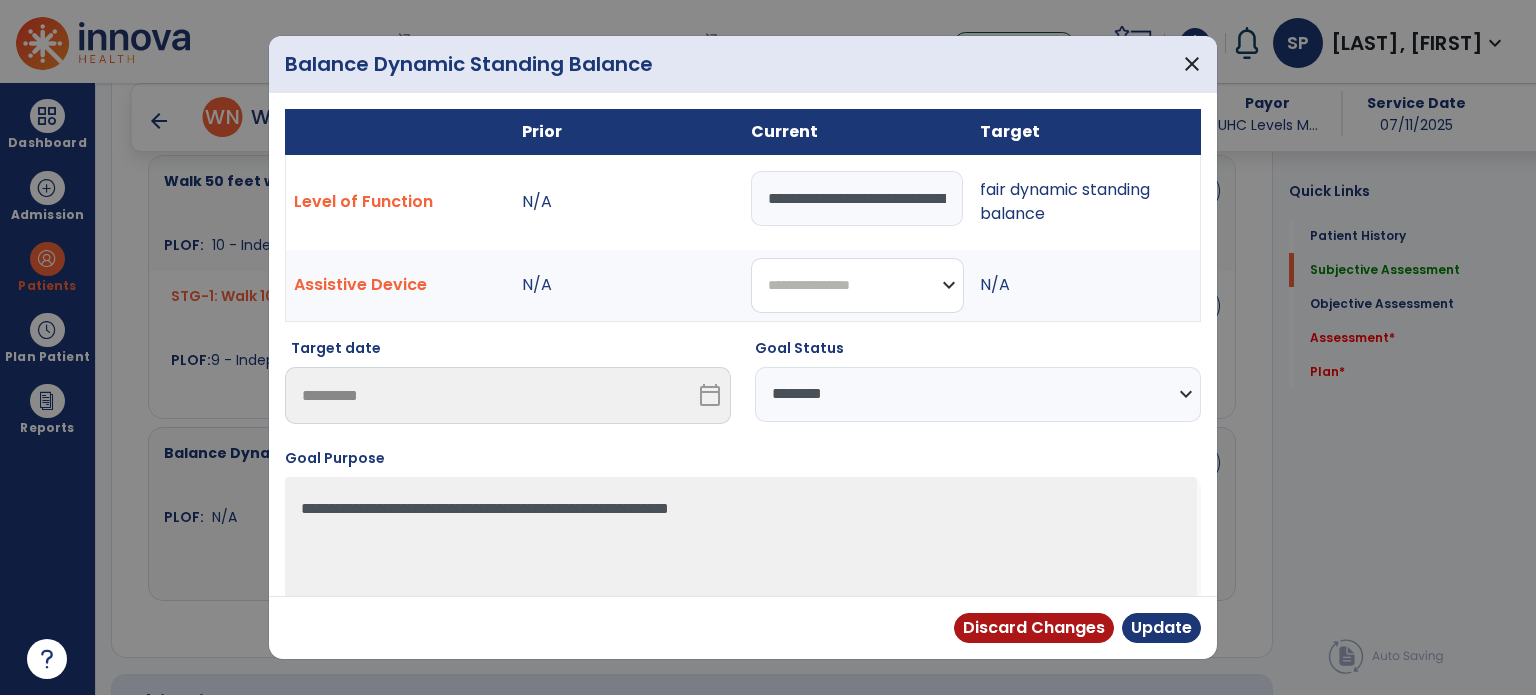 click on "**********" at bounding box center [857, 285] 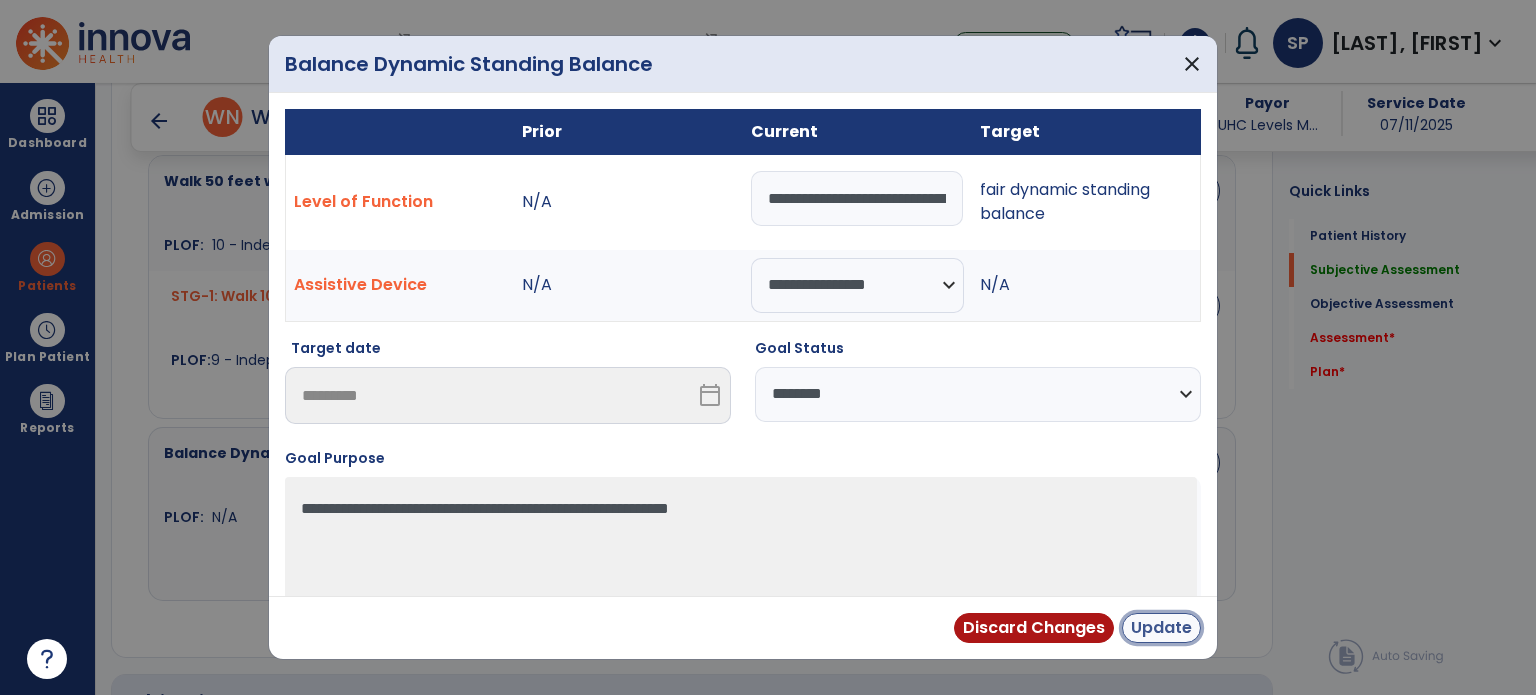 click on "Update" at bounding box center [1161, 628] 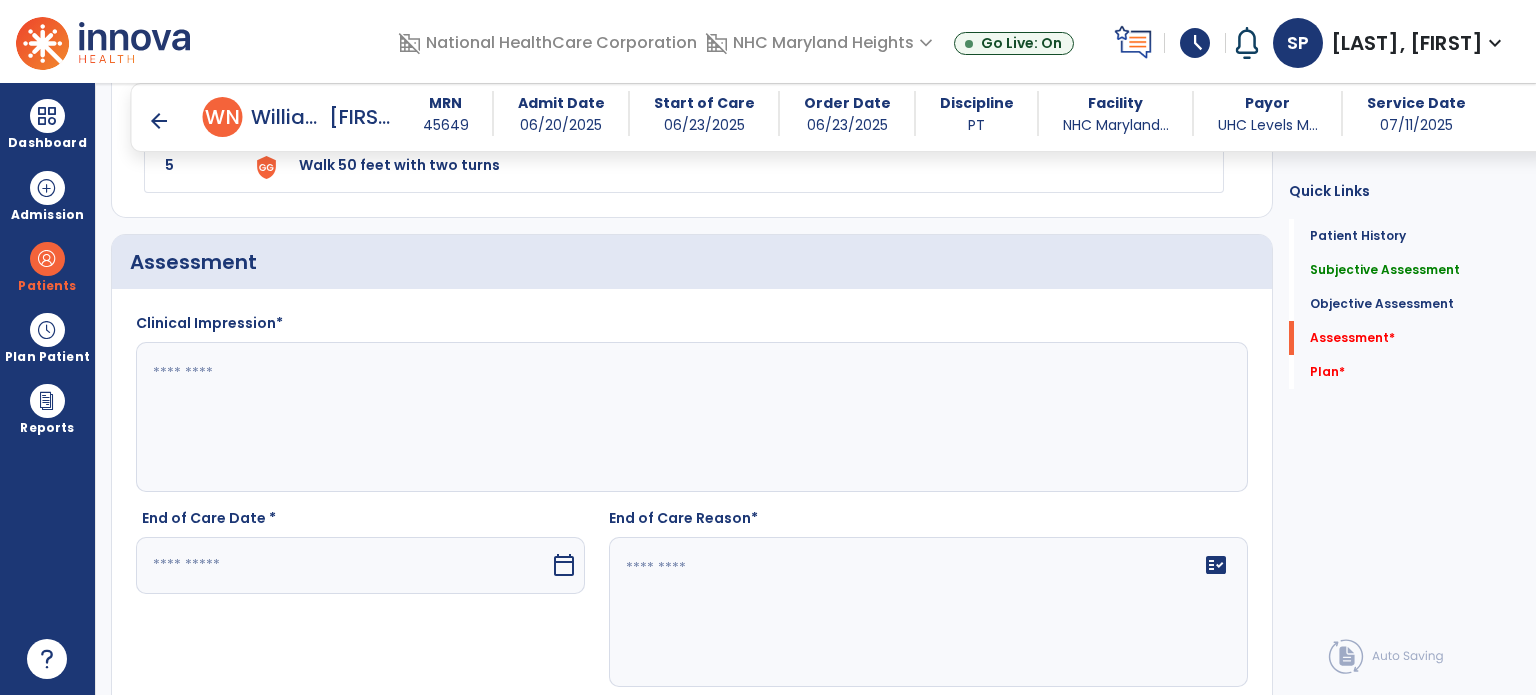 scroll, scrollTop: 2232, scrollLeft: 0, axis: vertical 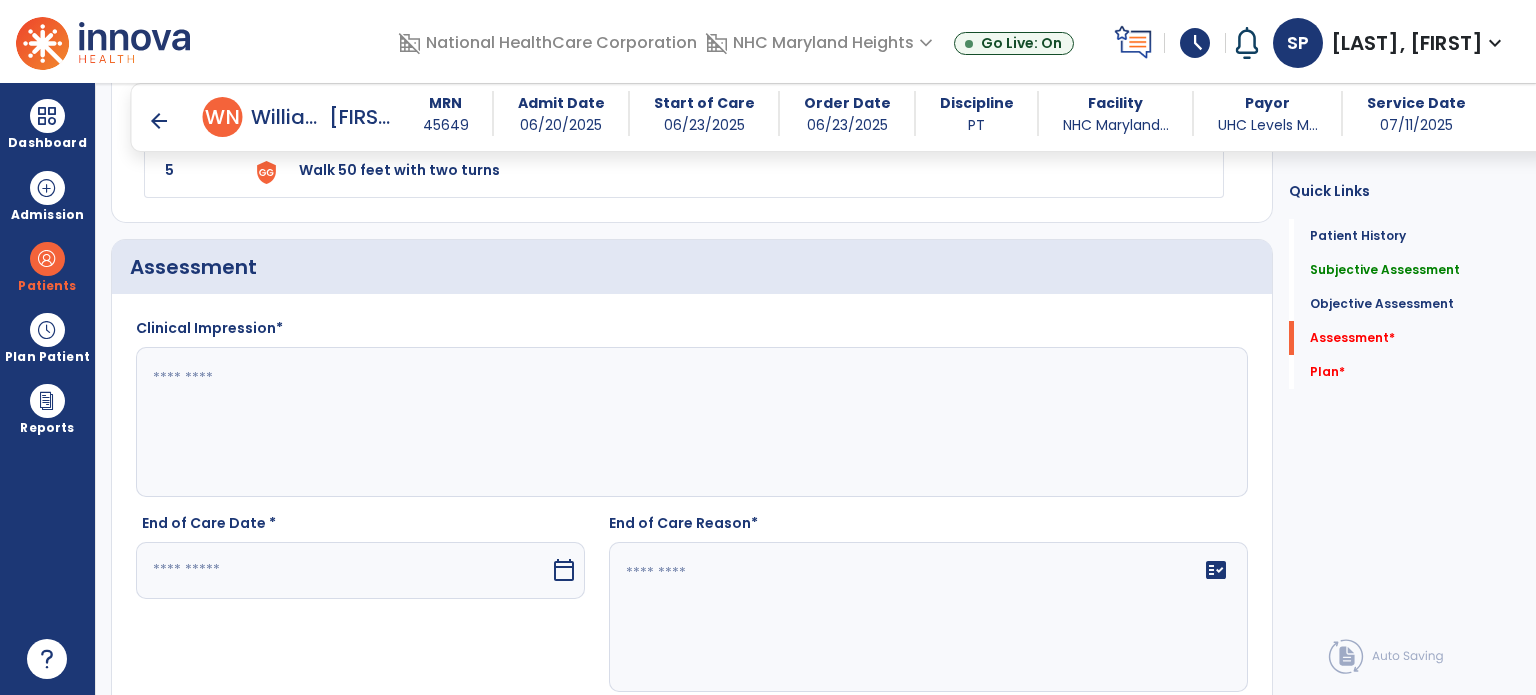 click on "Clinical Impression*  End of Care Date *  calendar_today   End of Care Reason*   fact_check" 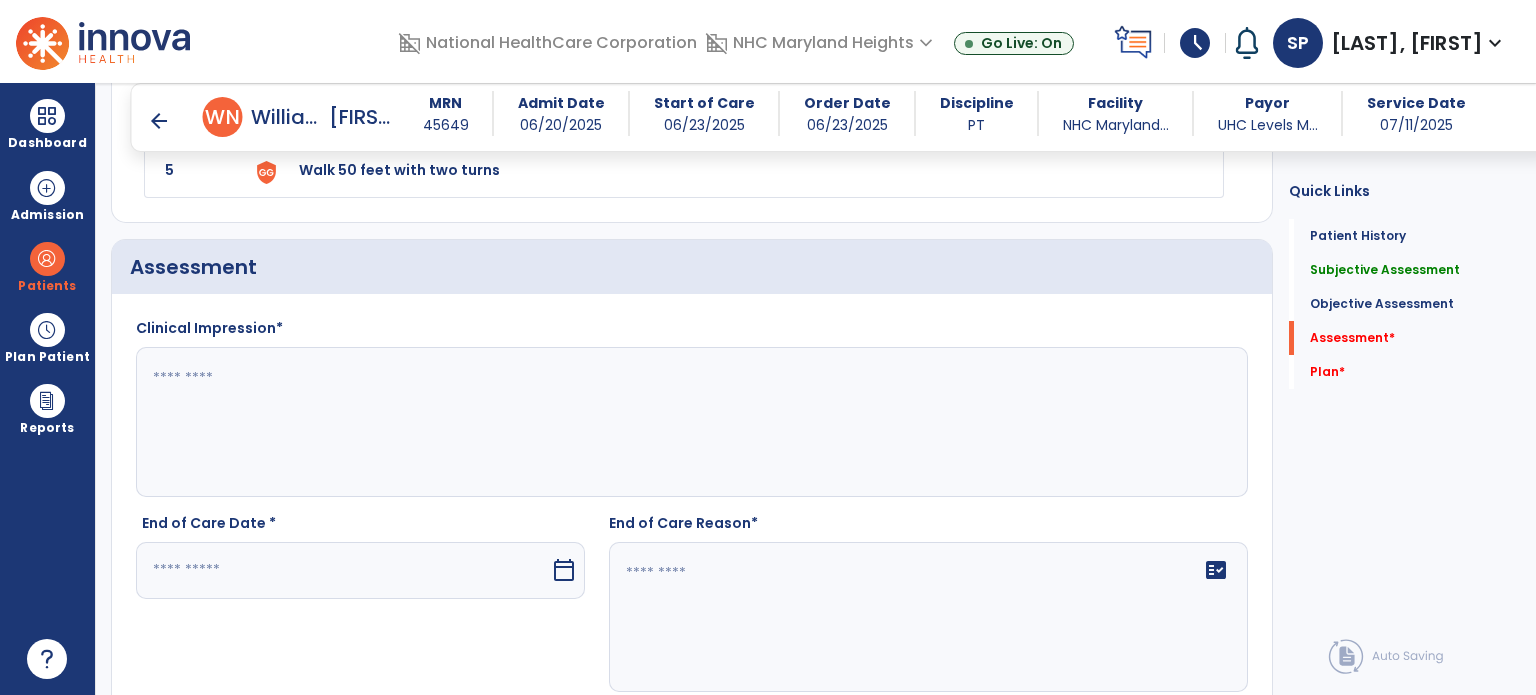 click 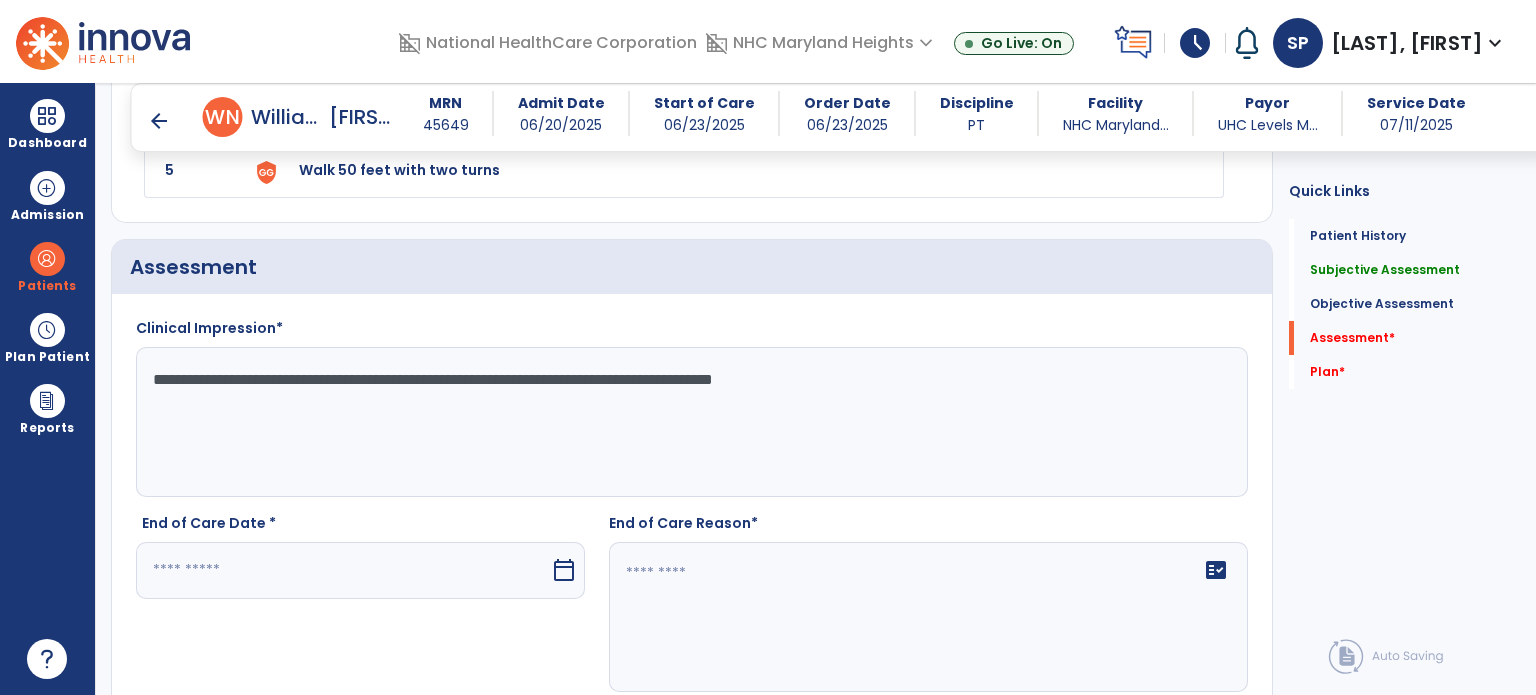 type on "**********" 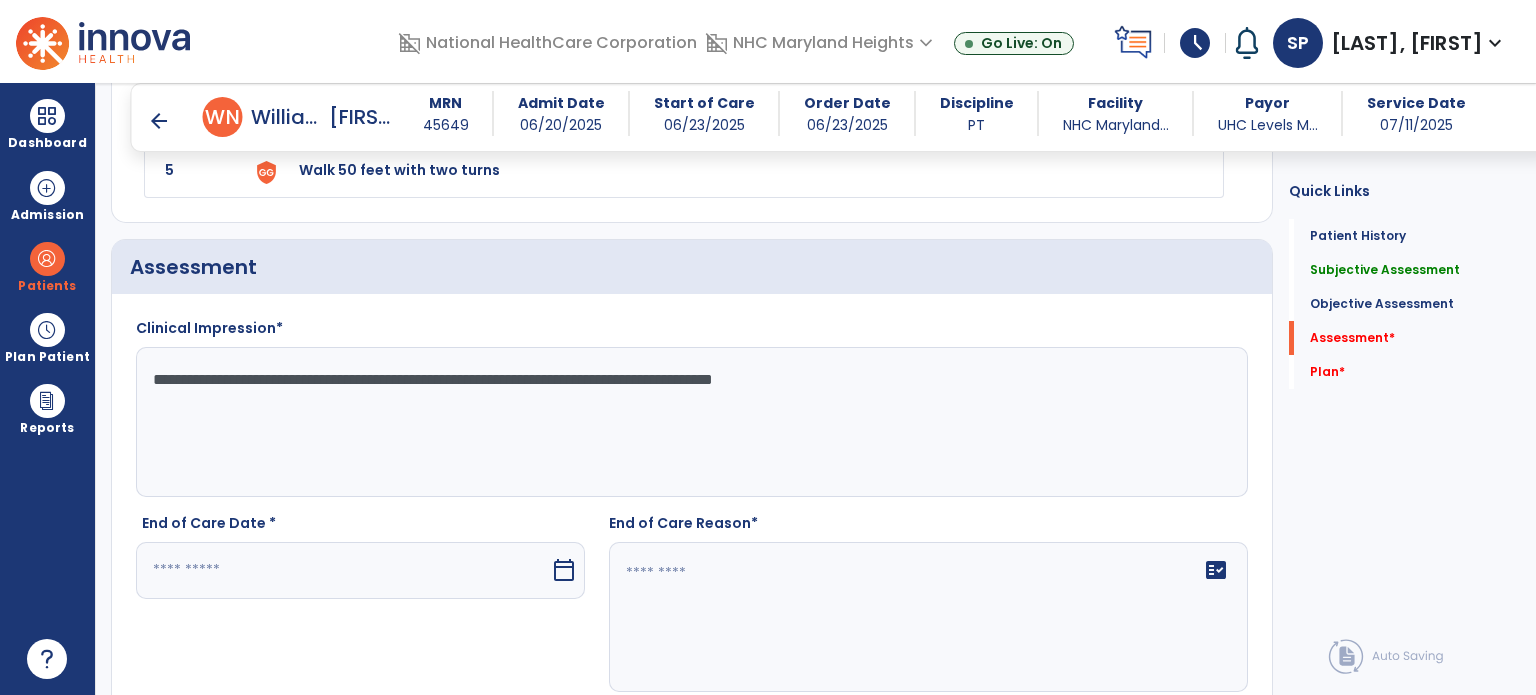 click at bounding box center (343, 570) 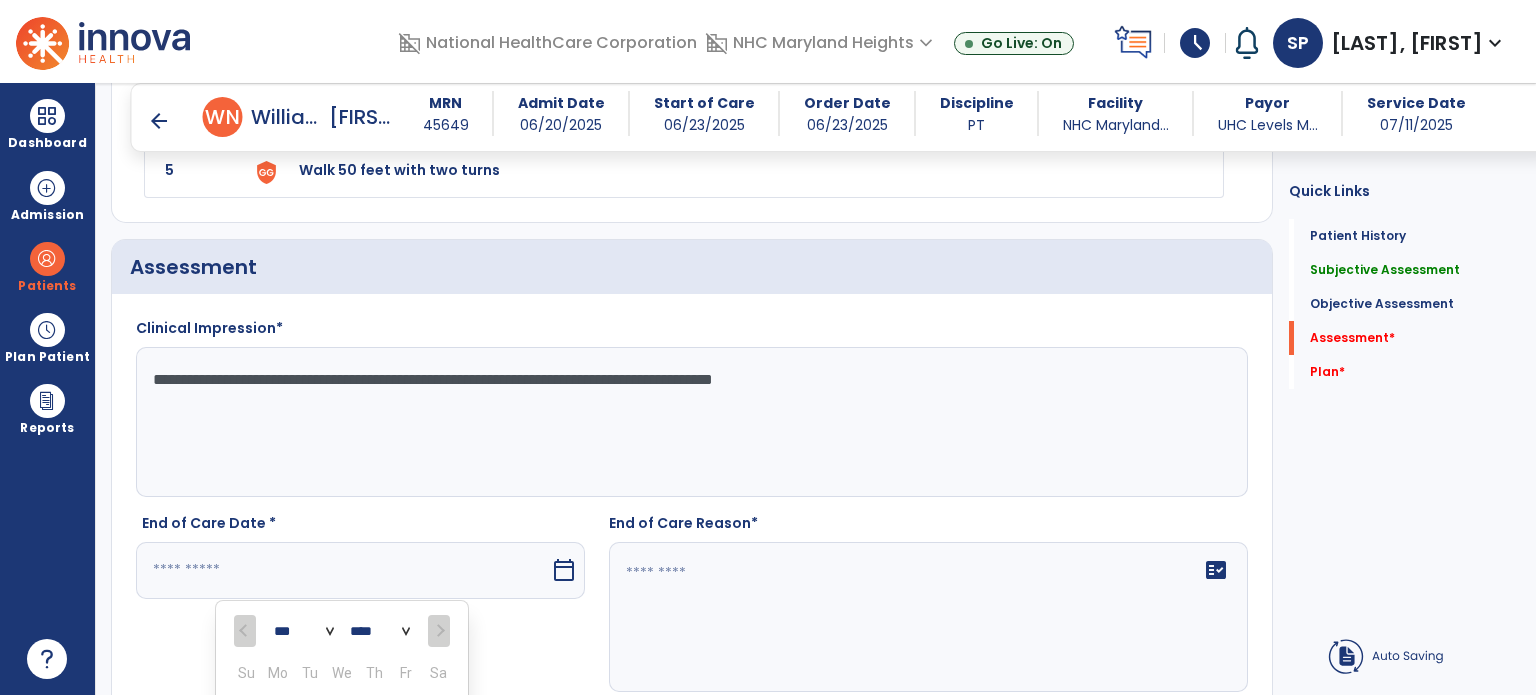 scroll, scrollTop: 2573, scrollLeft: 0, axis: vertical 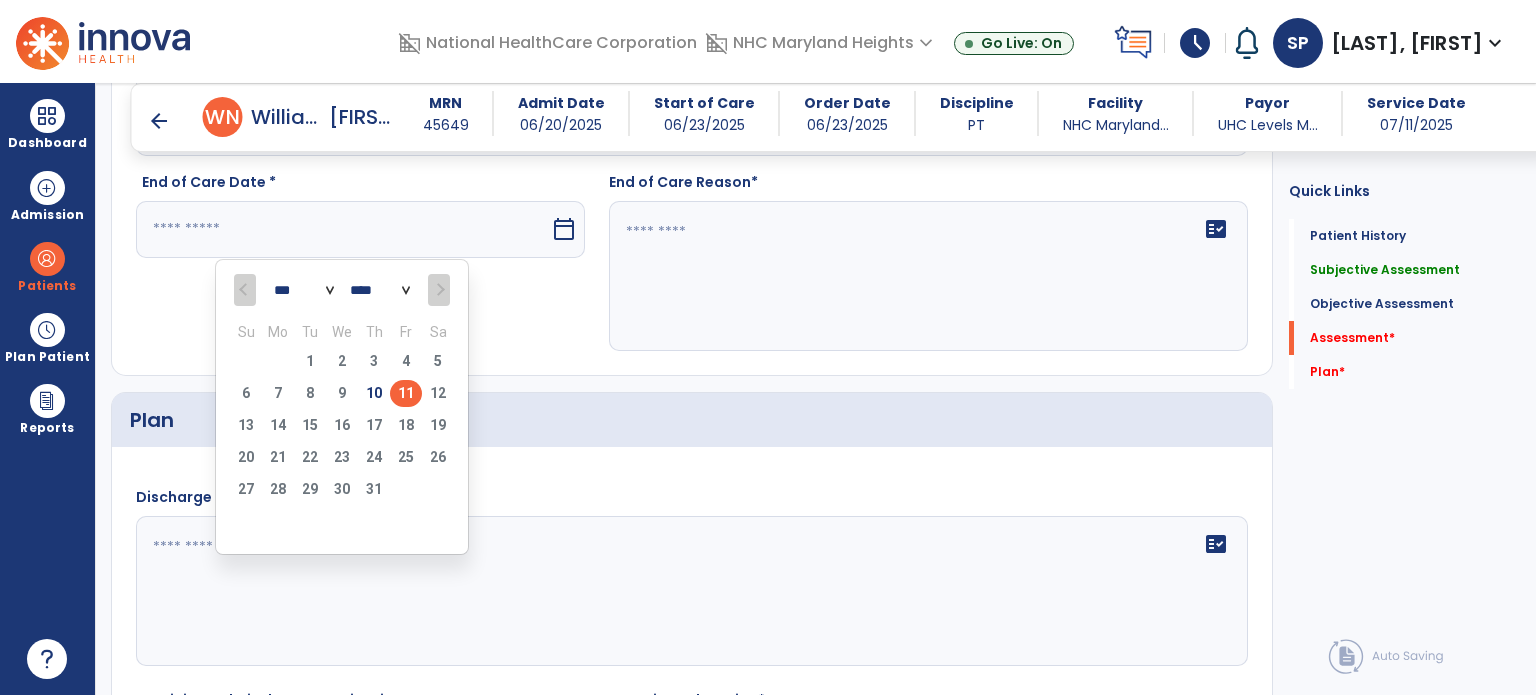 click on "11" at bounding box center [406, 393] 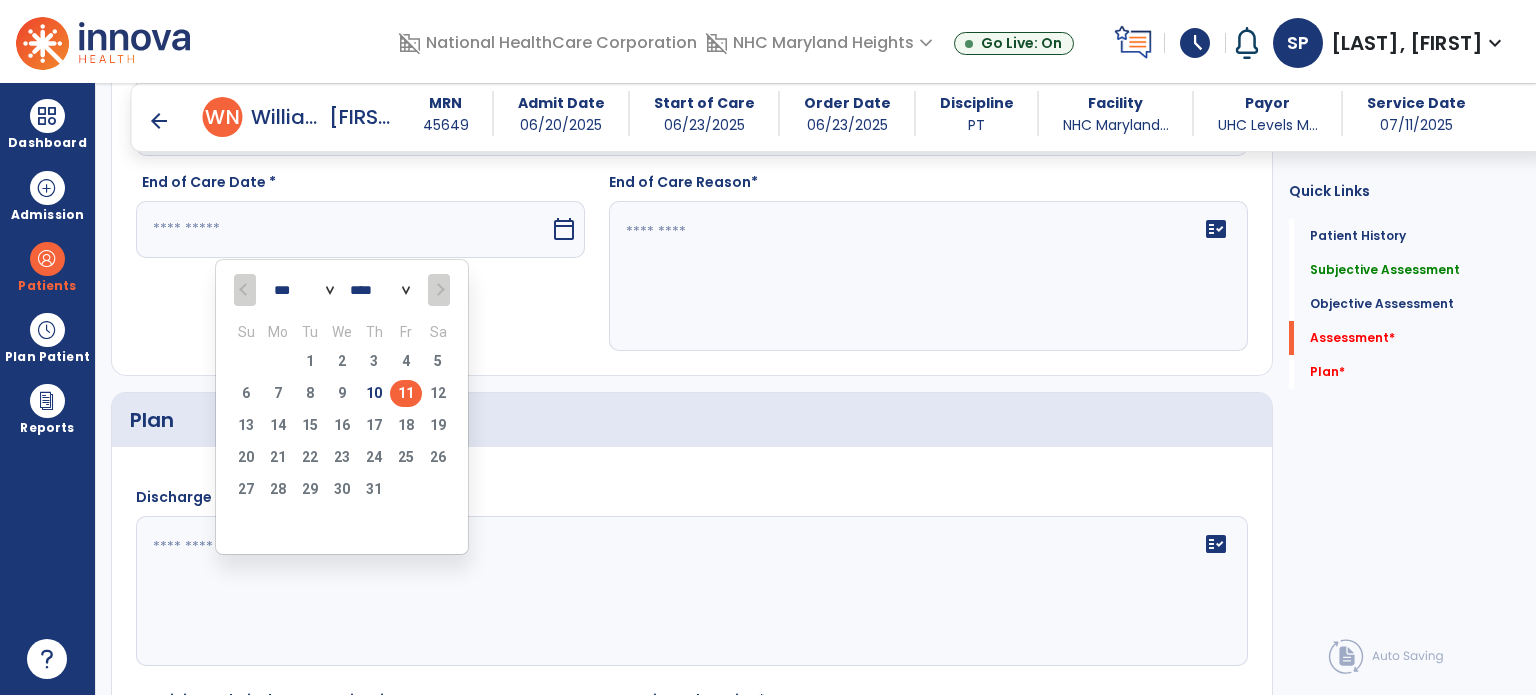 type on "*********" 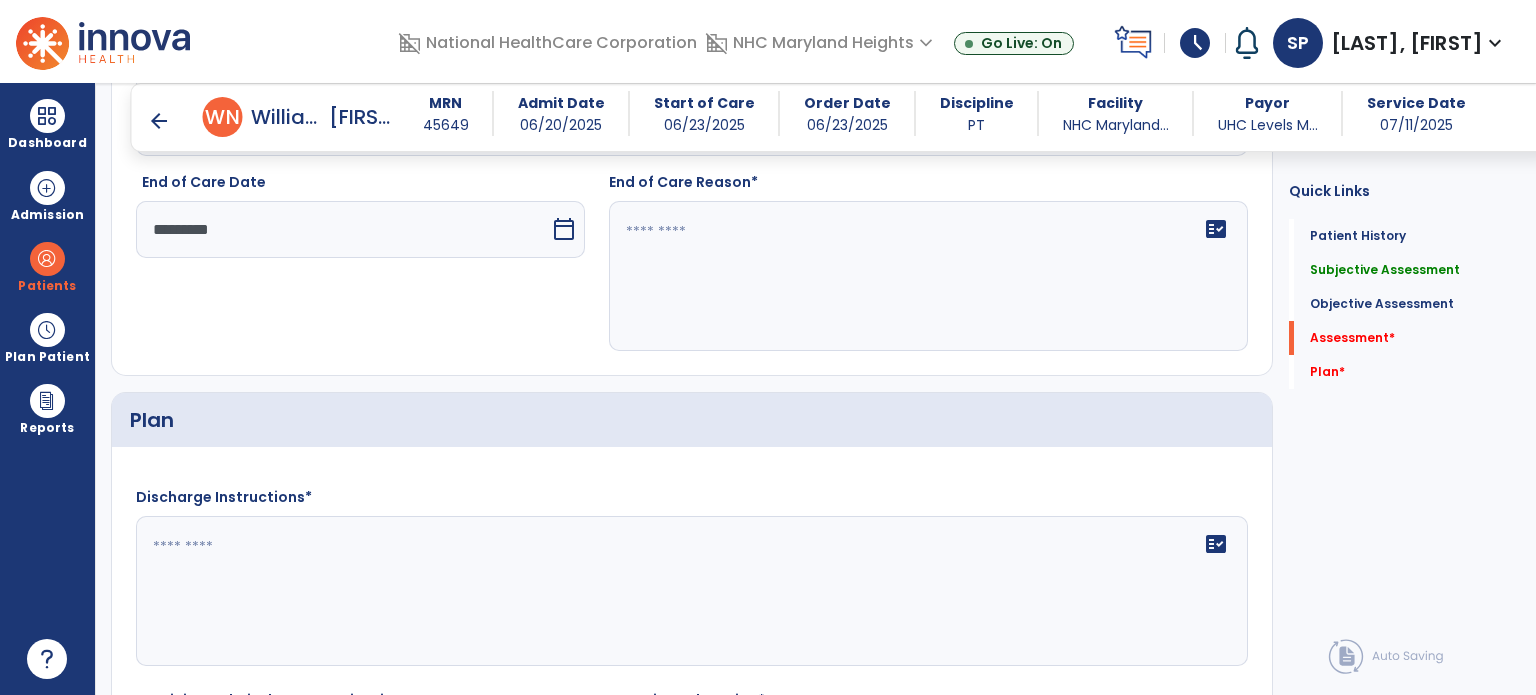 click on "fact_check" 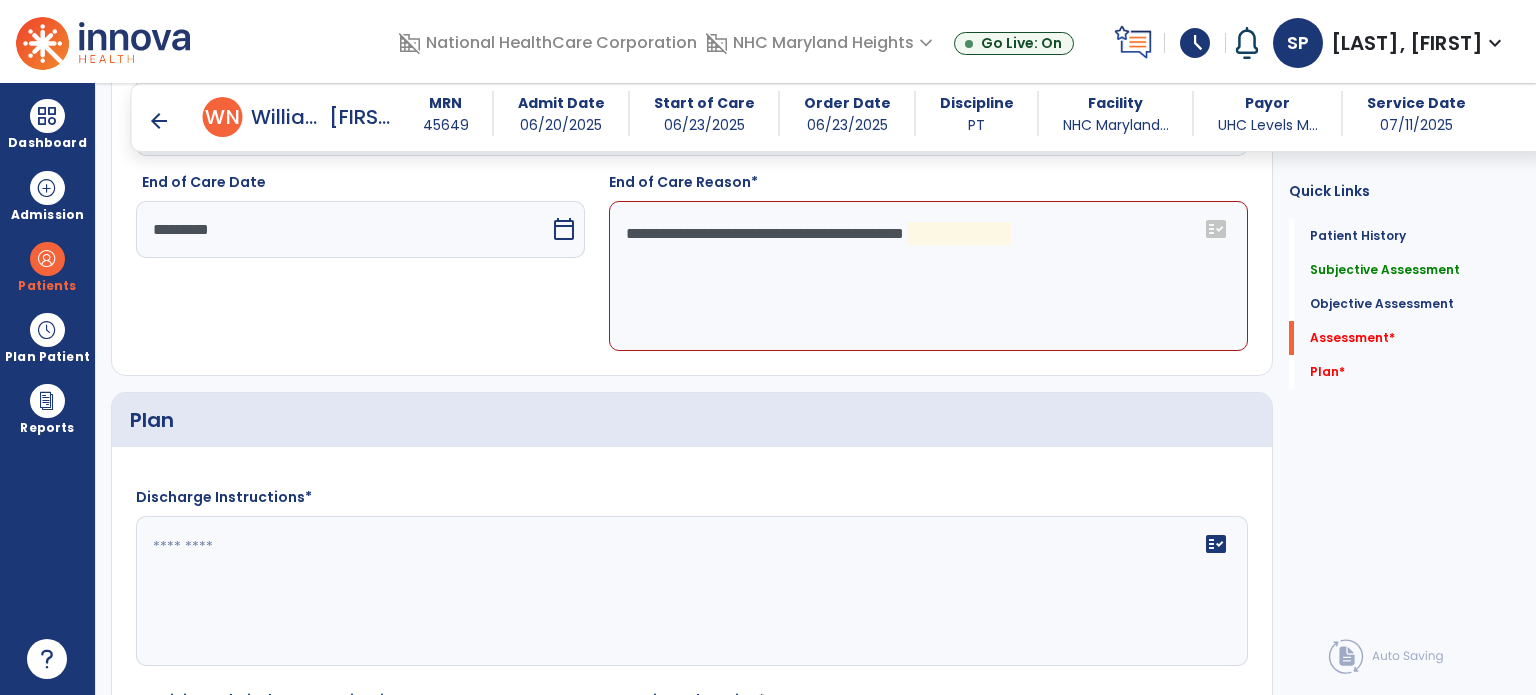 click on "**********" 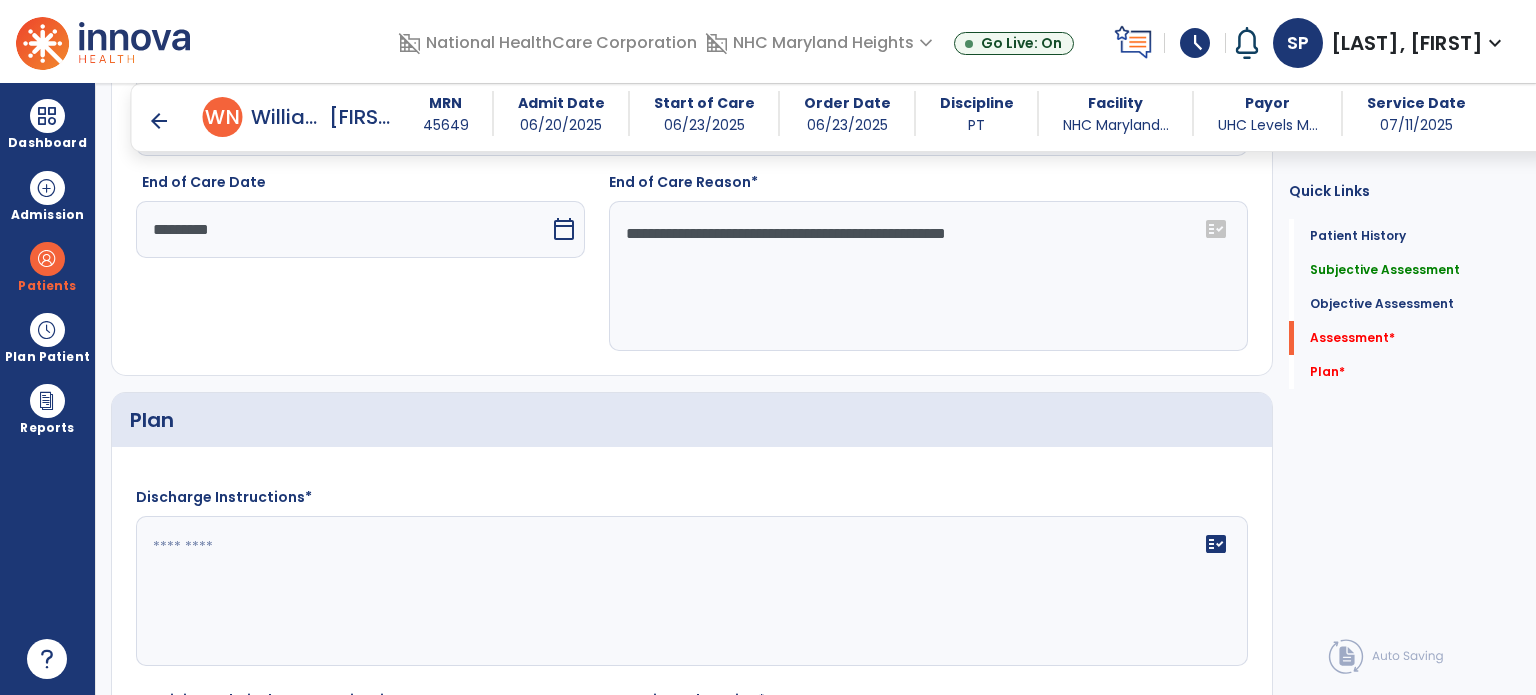 type on "**********" 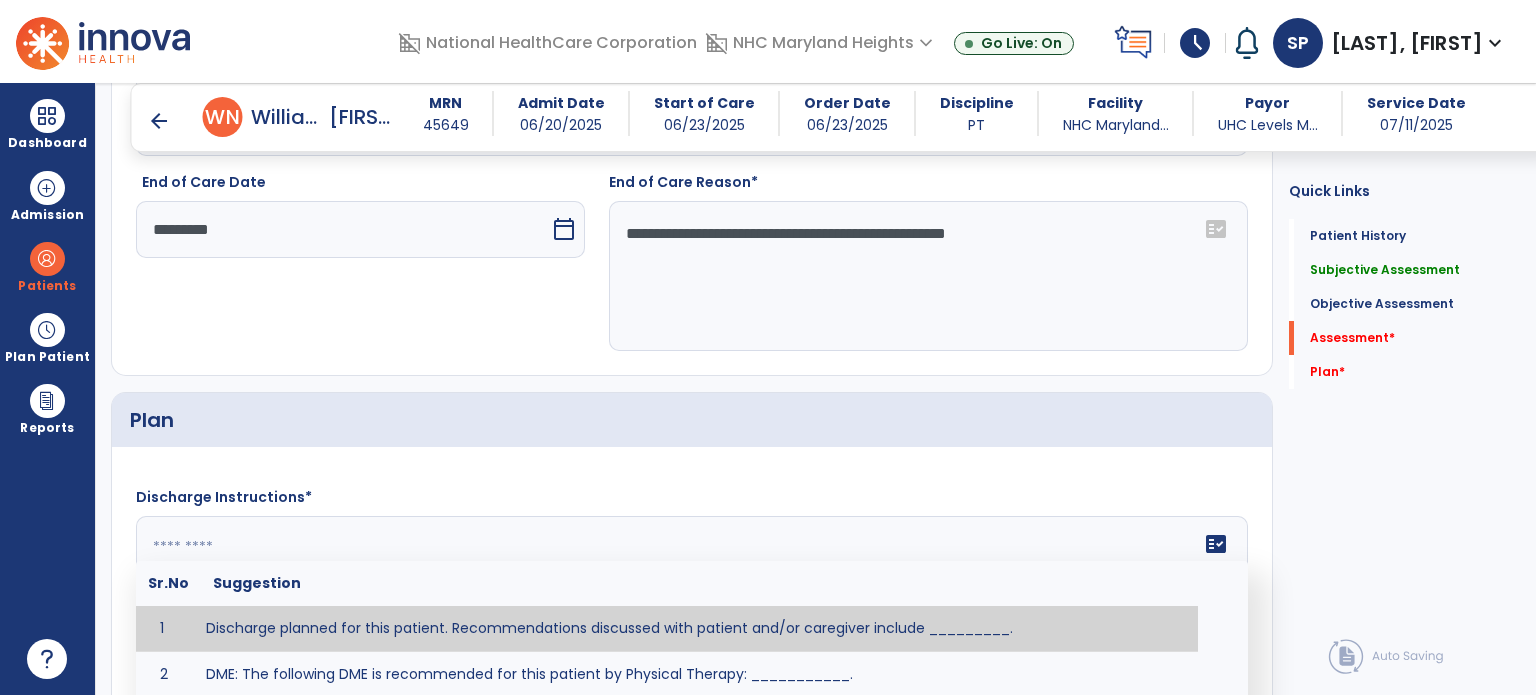 click on "**********" 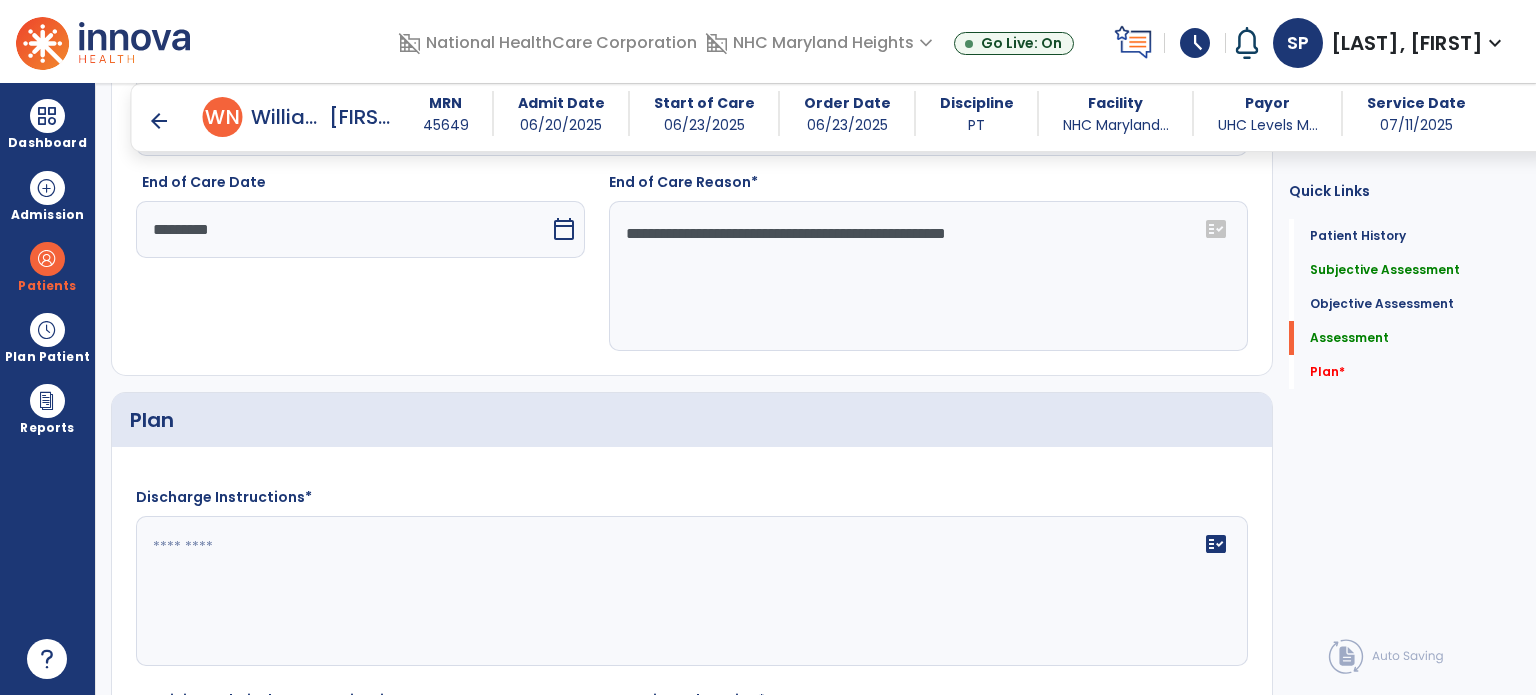 scroll, scrollTop: 2843, scrollLeft: 0, axis: vertical 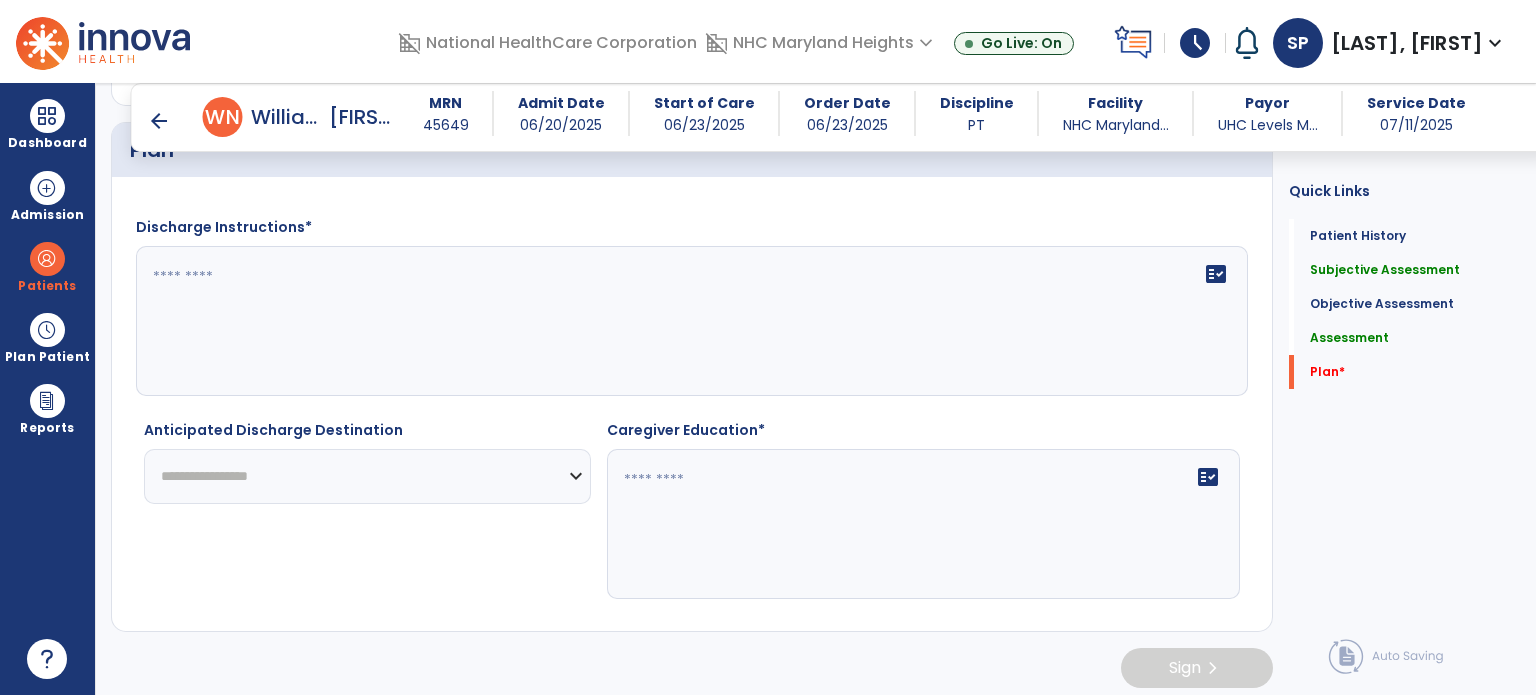 click on "fact_check" 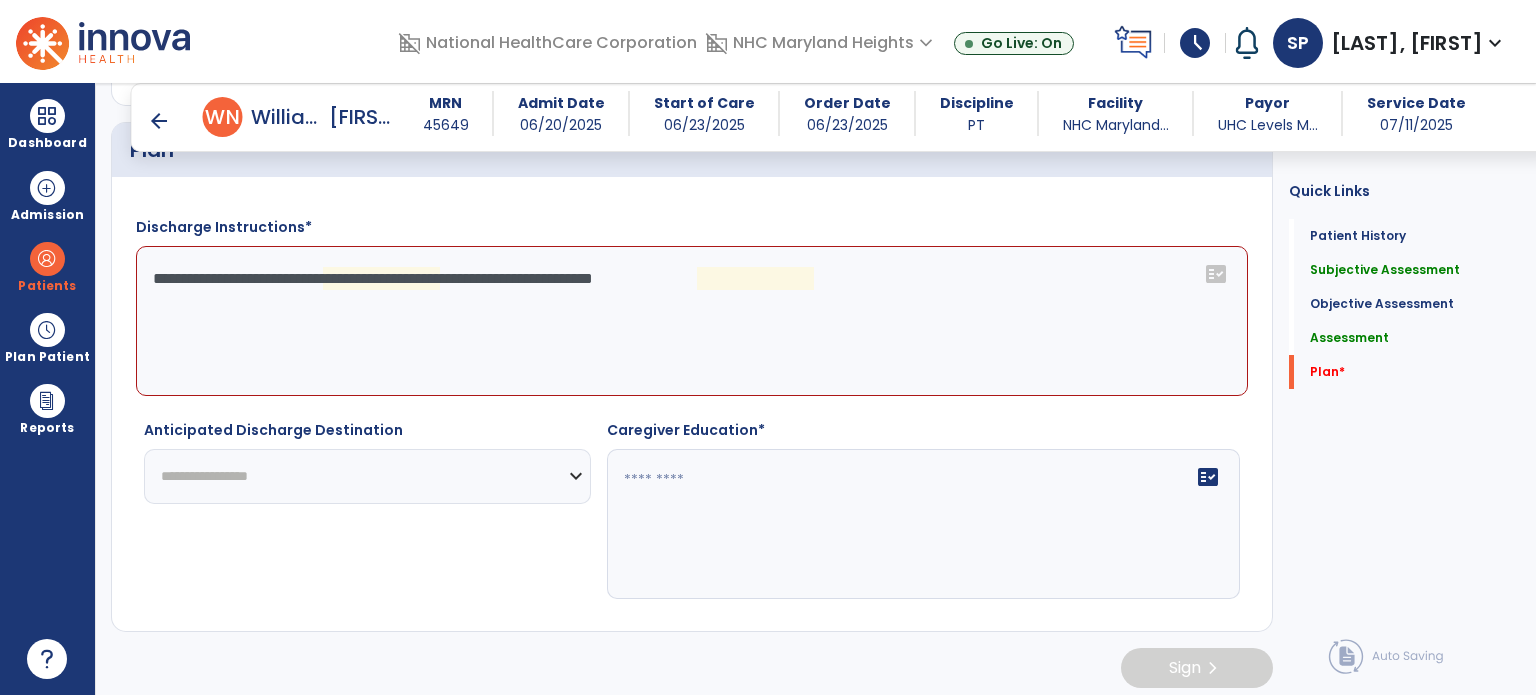 click on "**********" 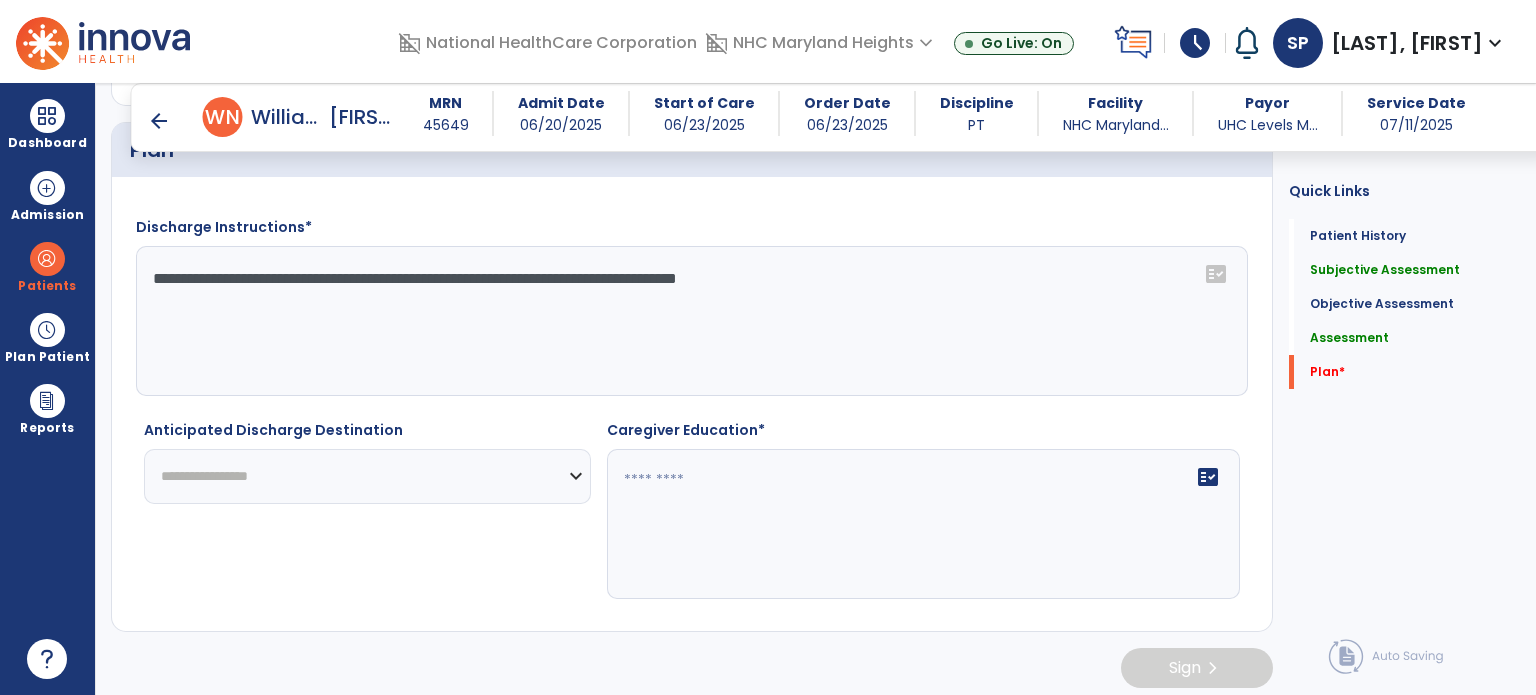 type on "**********" 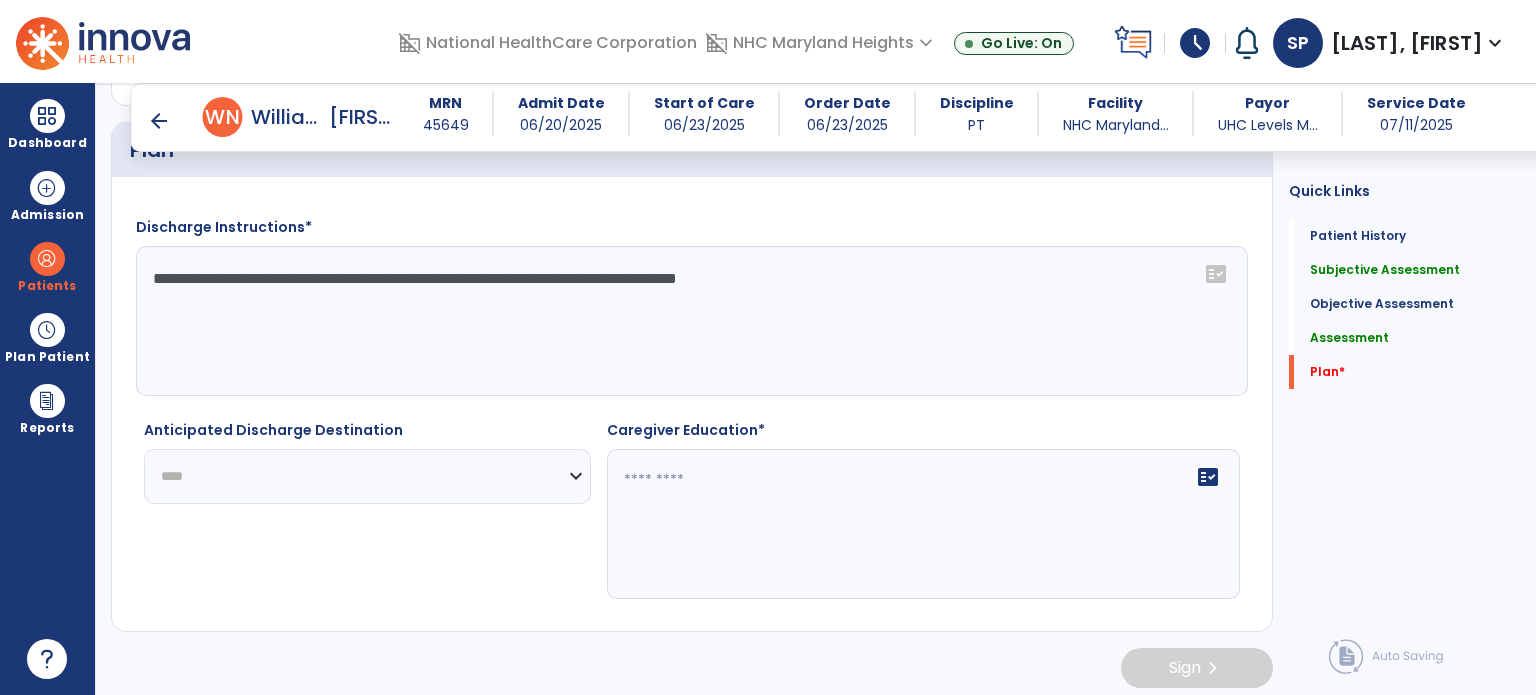 click on "**********" 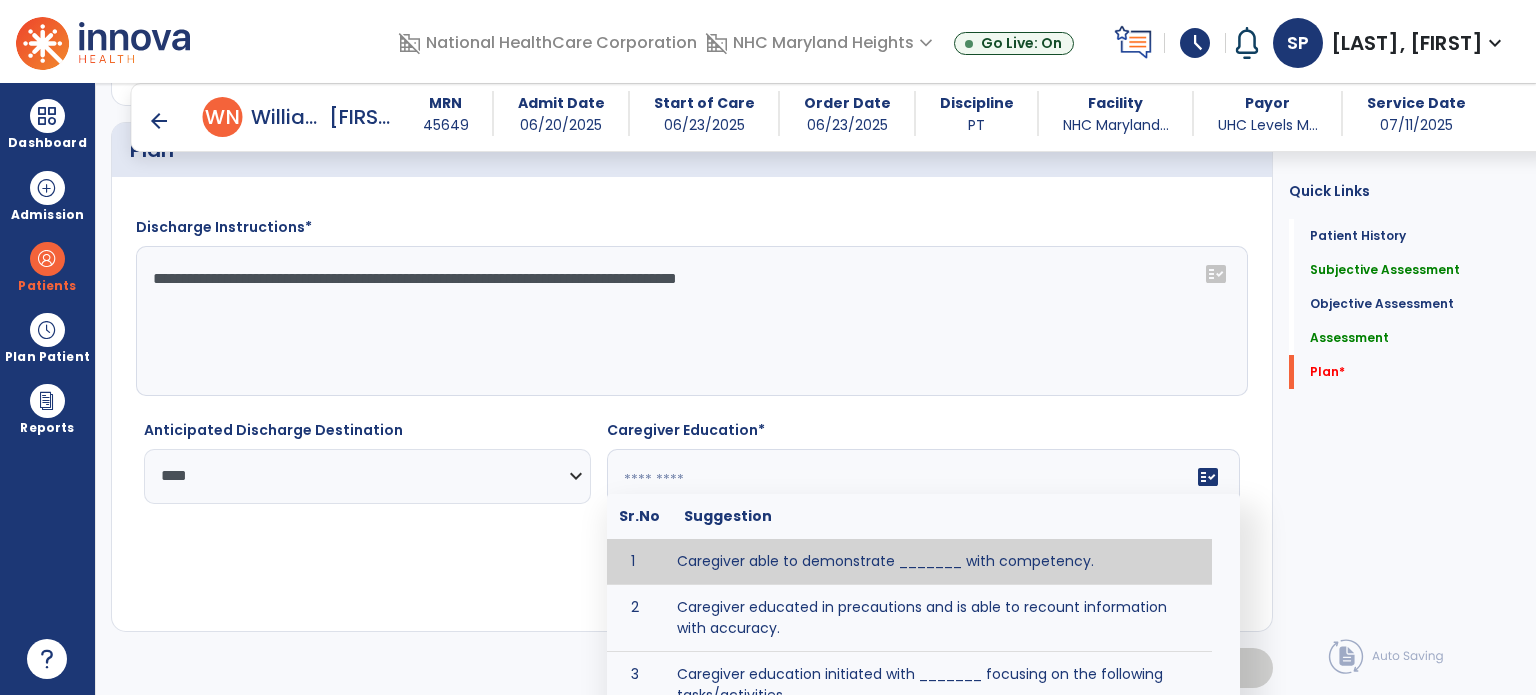 click on "fact_check  Sr.No Suggestion 1 Caregiver able to demonstrate _______ with competency. 2 Caregiver educated in precautions and is able to recount information with accuracy. 3 Caregiver education initiated with _______ focusing on the following tasks/activities __________. 4 Home exercise program initiated with caregiver focusing on __________. 5 Patient educated in precautions and is able to recount information with [VALUE]% accuracy." 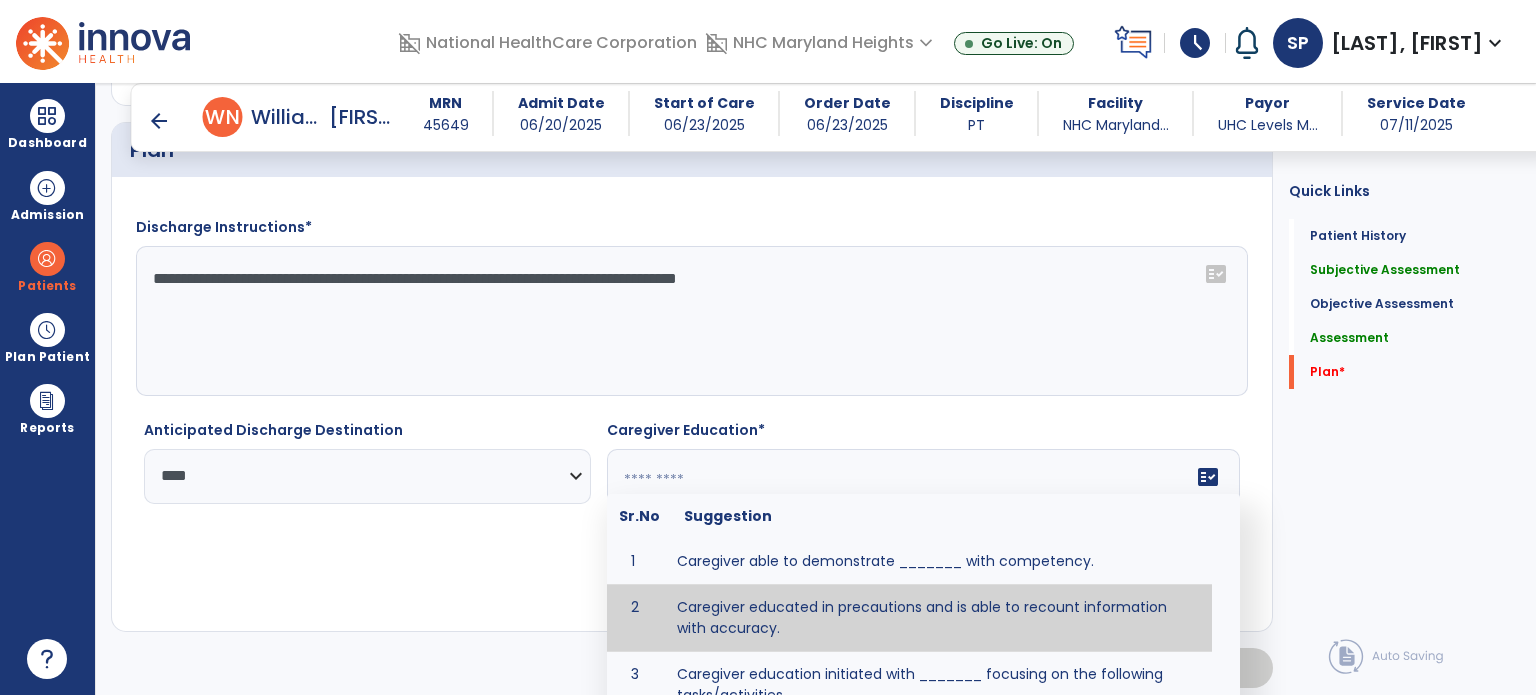type on "**********" 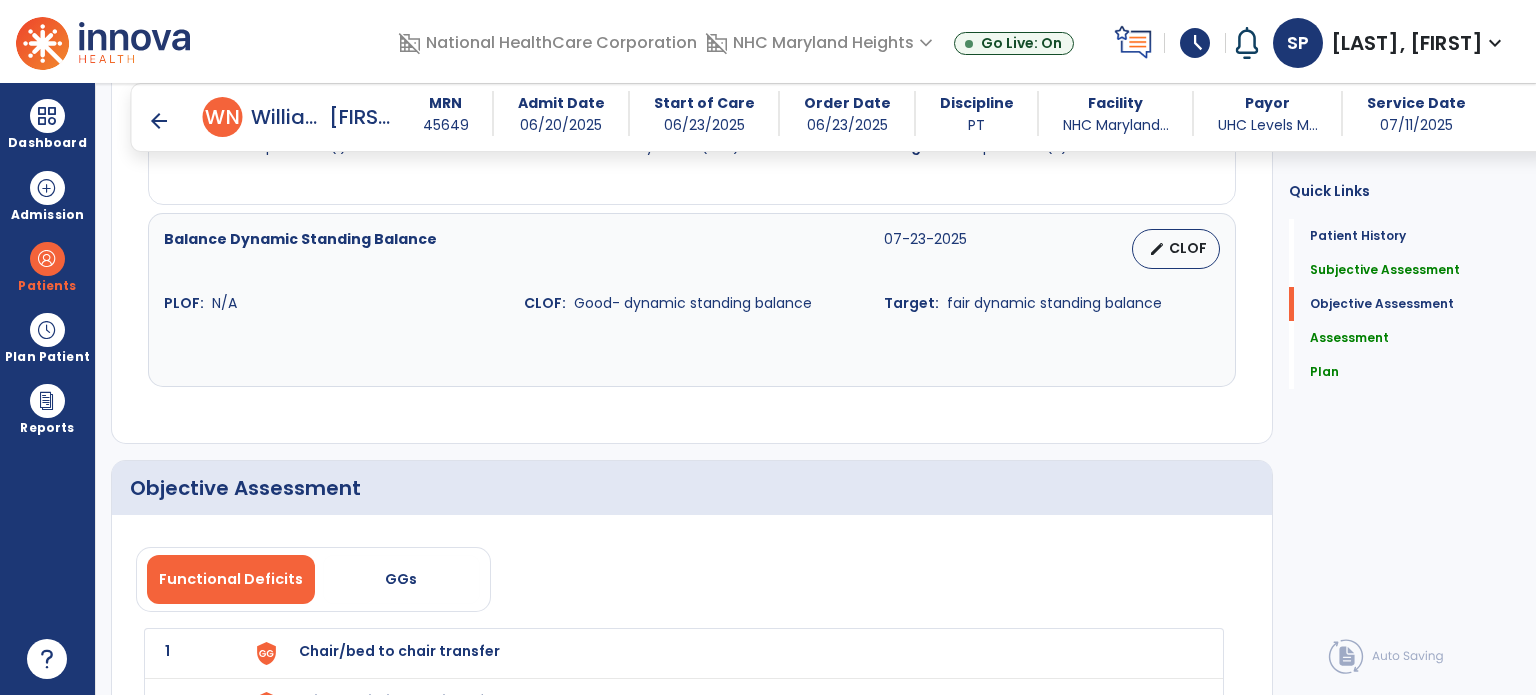 scroll, scrollTop: 1284, scrollLeft: 0, axis: vertical 